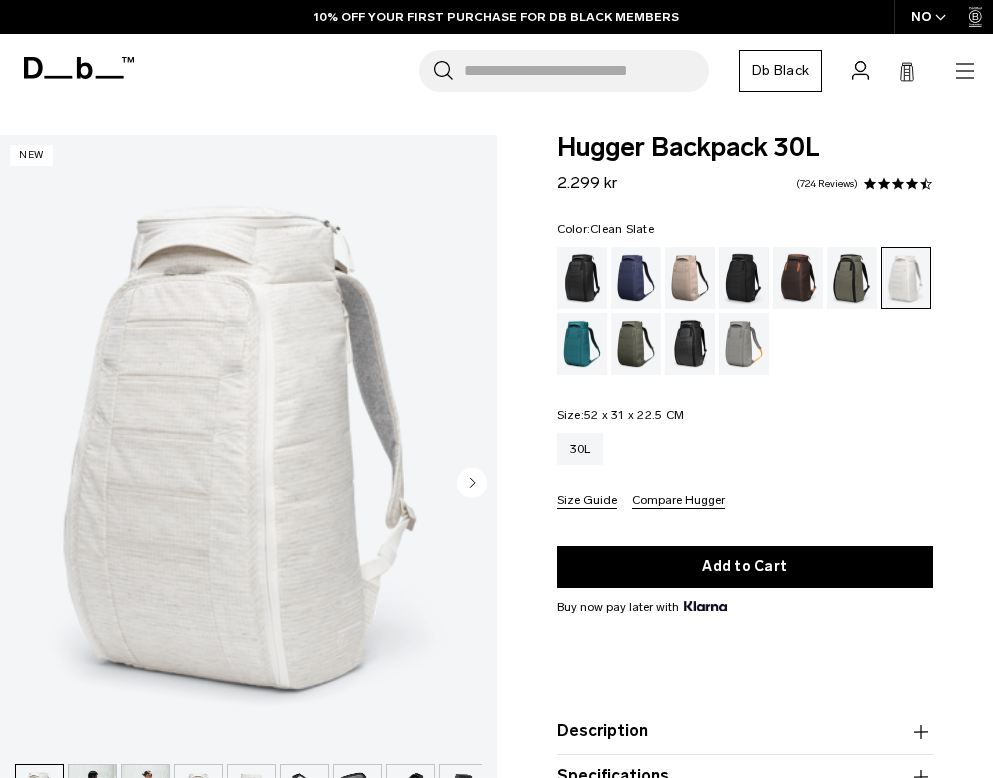 scroll, scrollTop: 0, scrollLeft: 0, axis: both 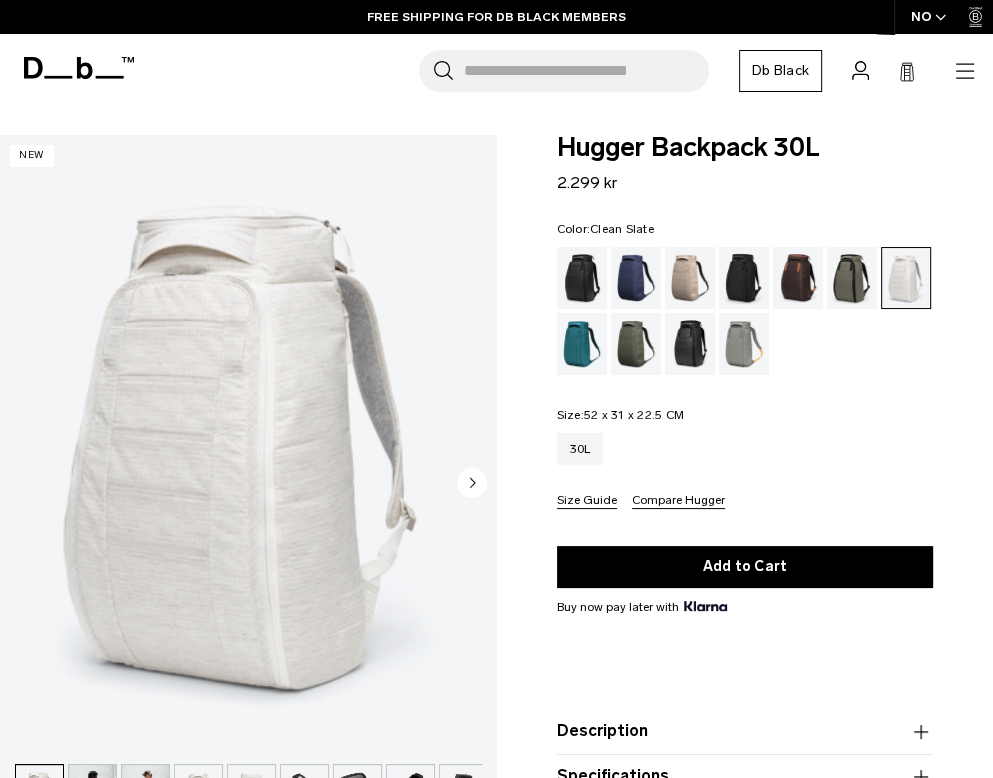 click at bounding box center (472, 482) 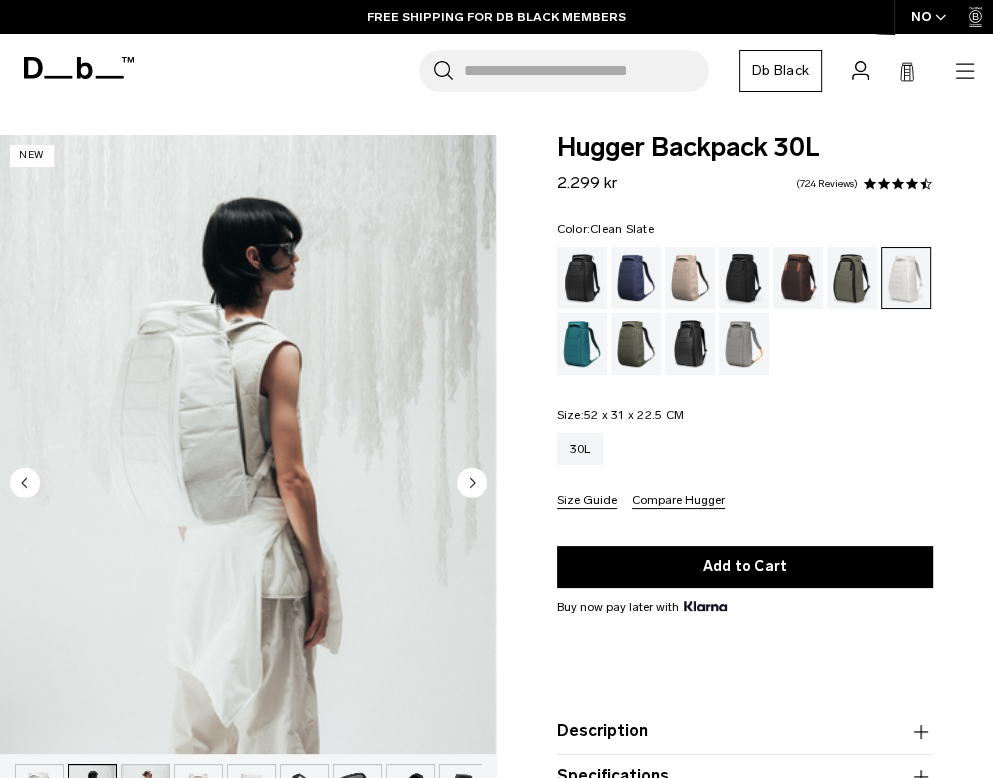 scroll, scrollTop: 158, scrollLeft: 0, axis: vertical 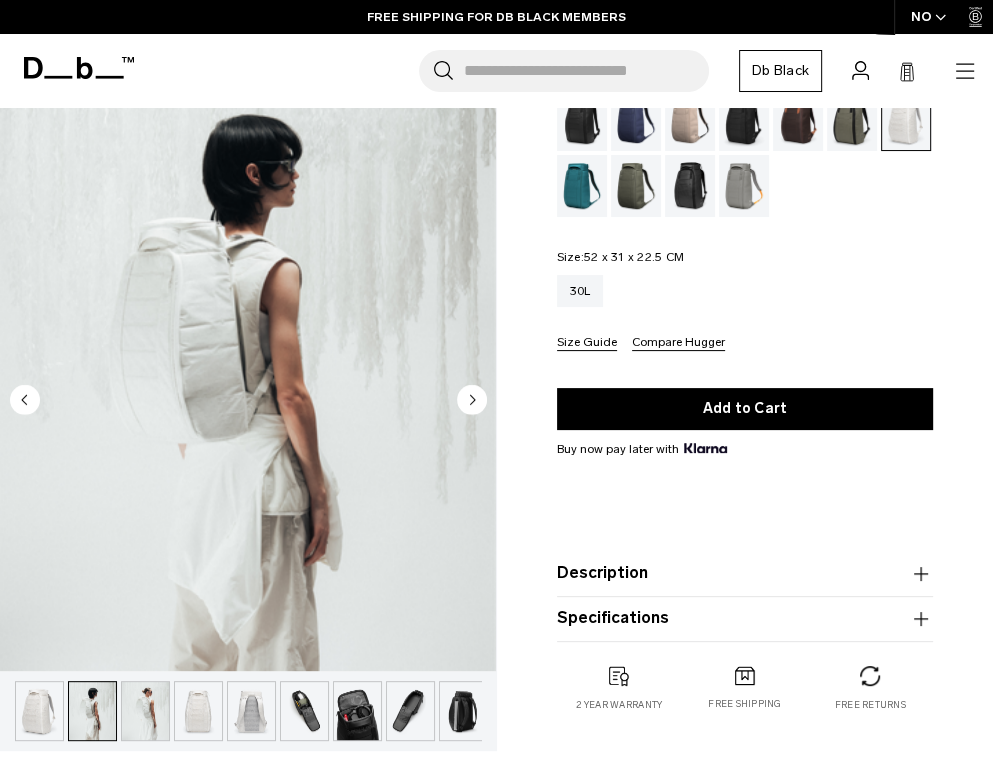click at bounding box center [472, 400] 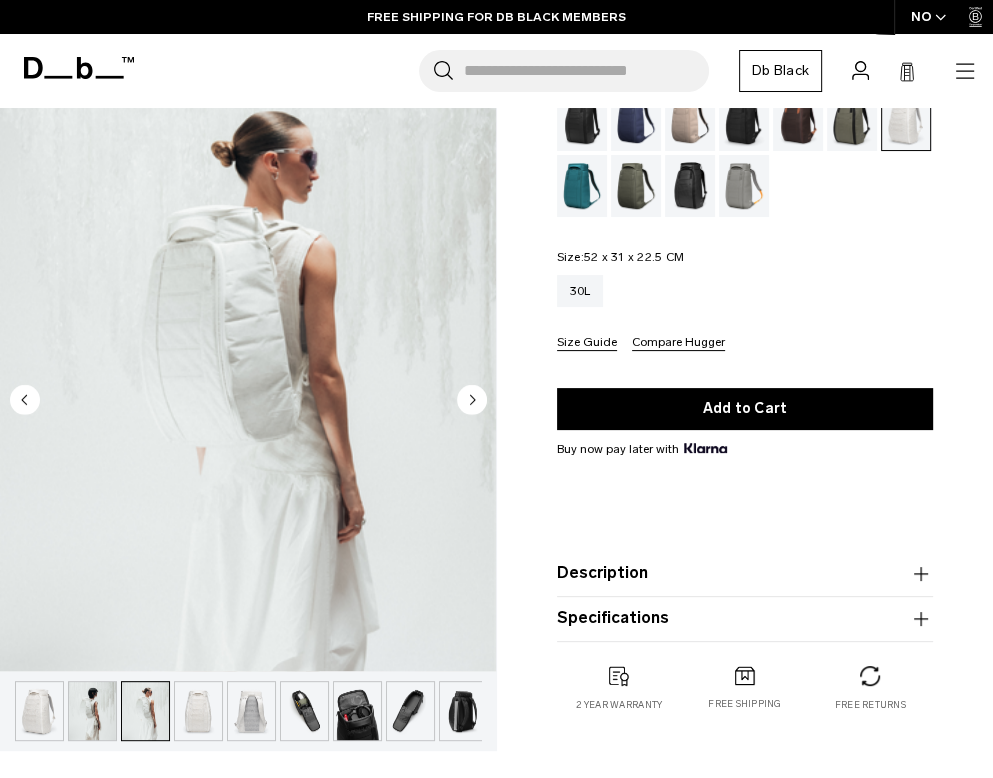 scroll, scrollTop: 0, scrollLeft: 0, axis: both 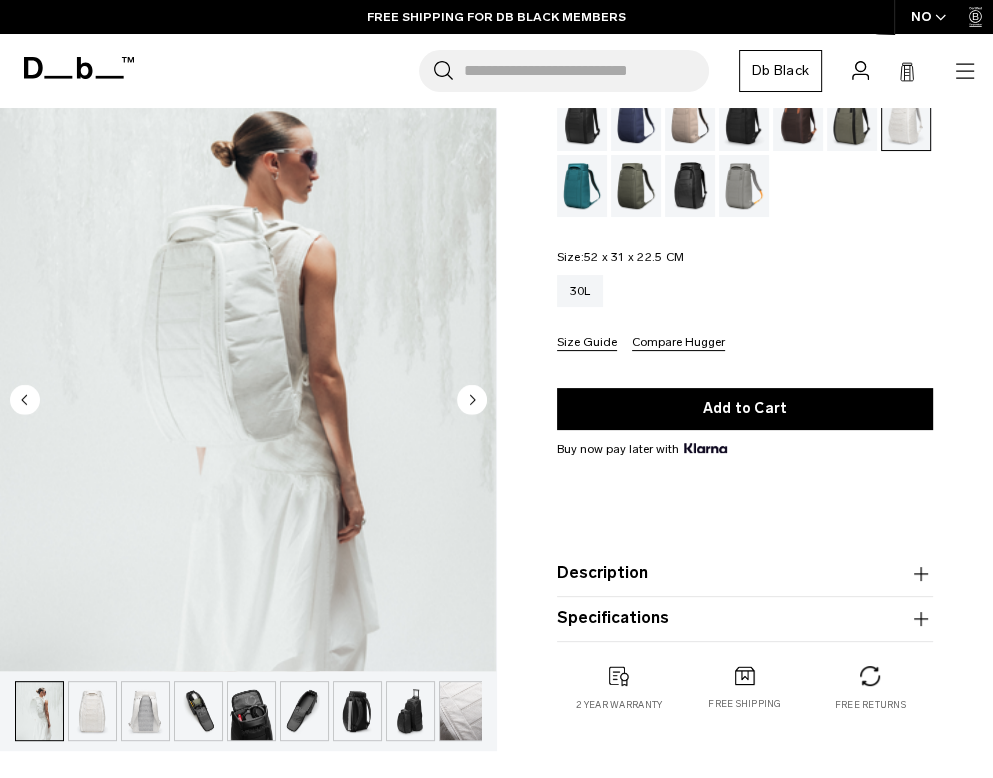 click at bounding box center (472, 400) 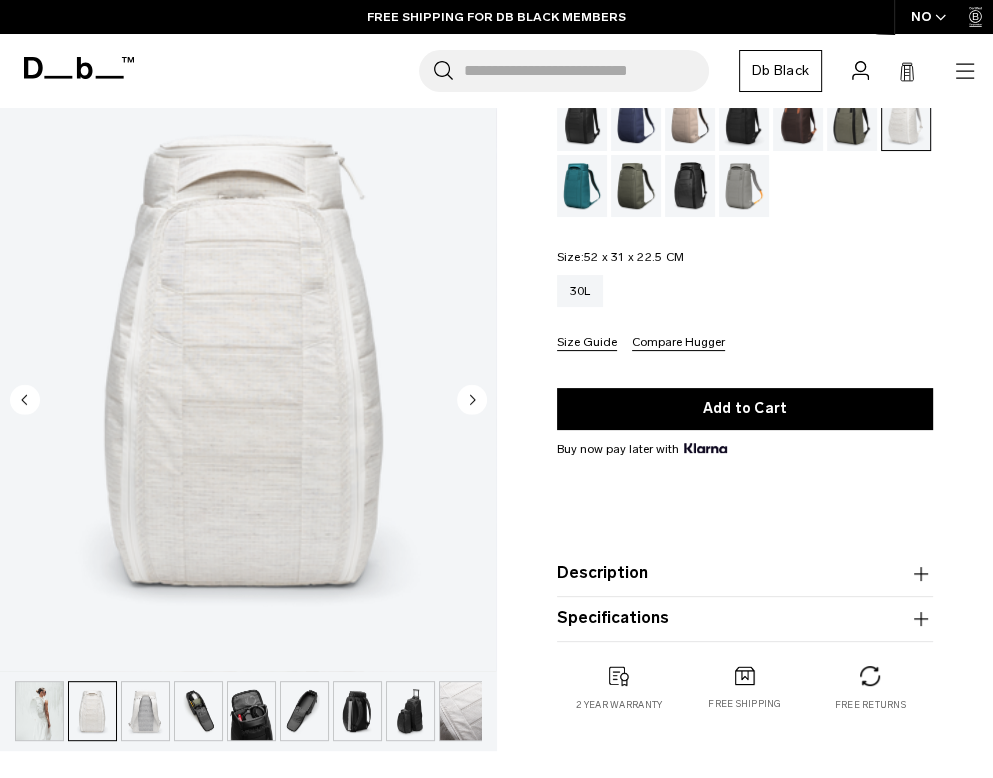 scroll, scrollTop: 0, scrollLeft: 159, axis: horizontal 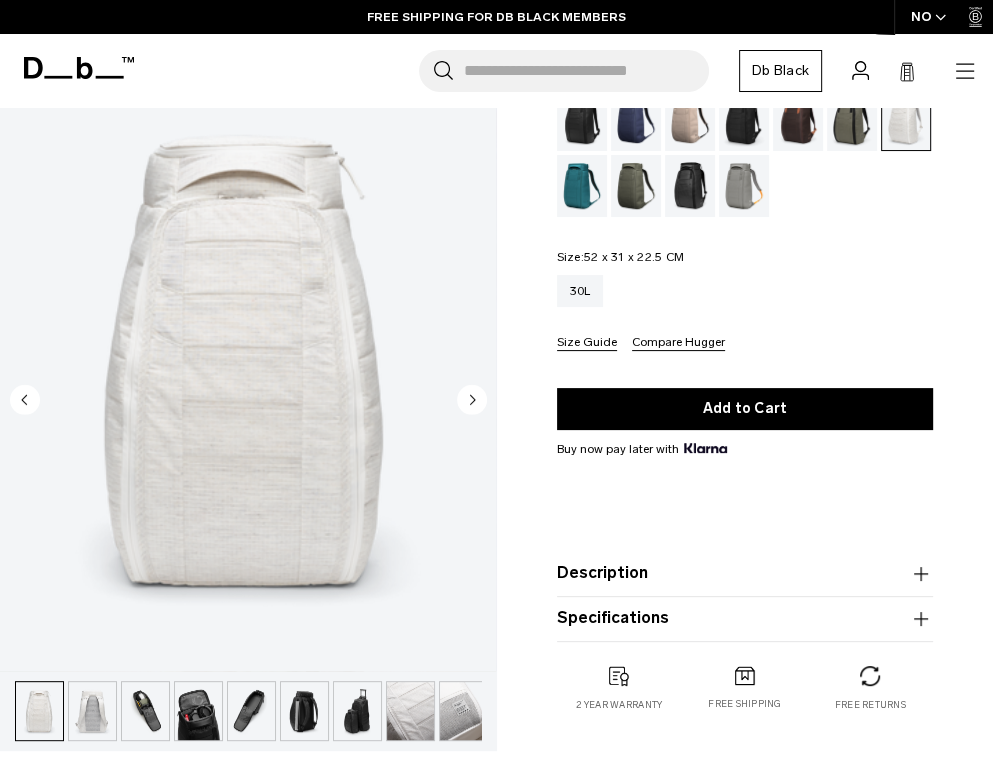 click at bounding box center [472, 400] 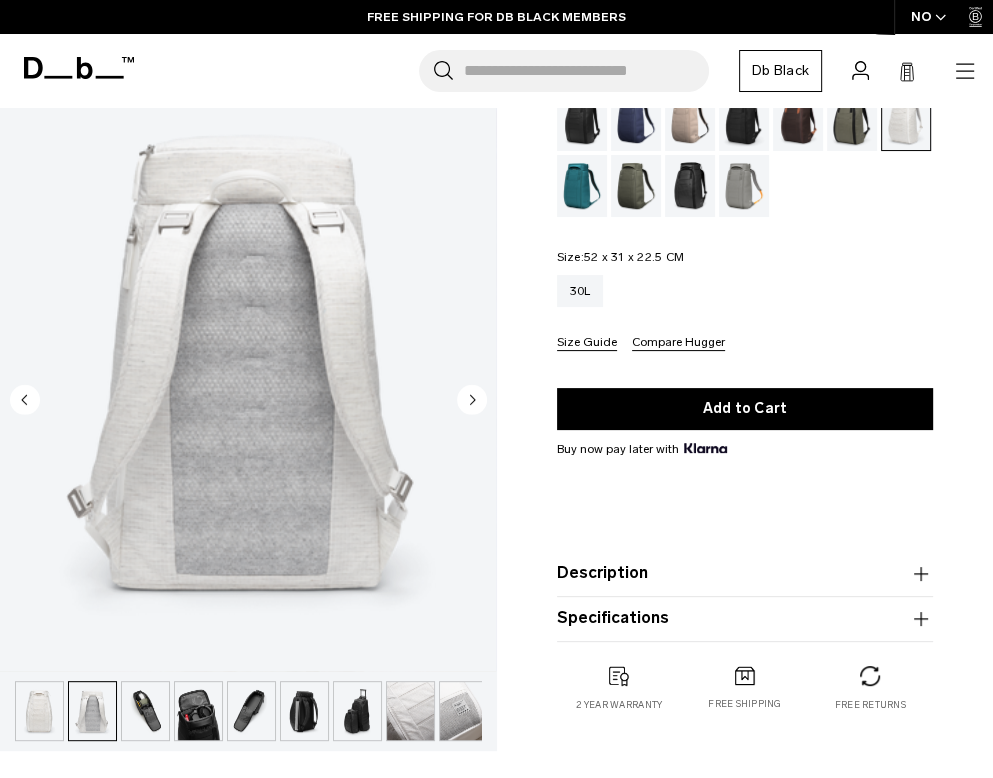 scroll, scrollTop: 0, scrollLeft: 165, axis: horizontal 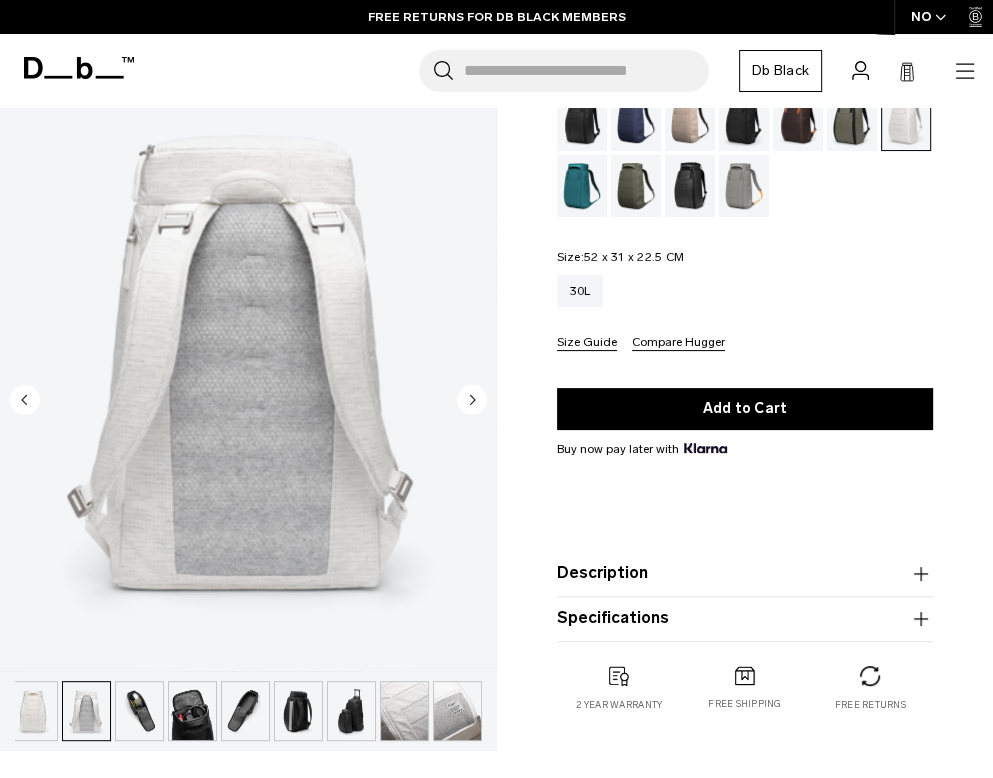 click at bounding box center [472, 400] 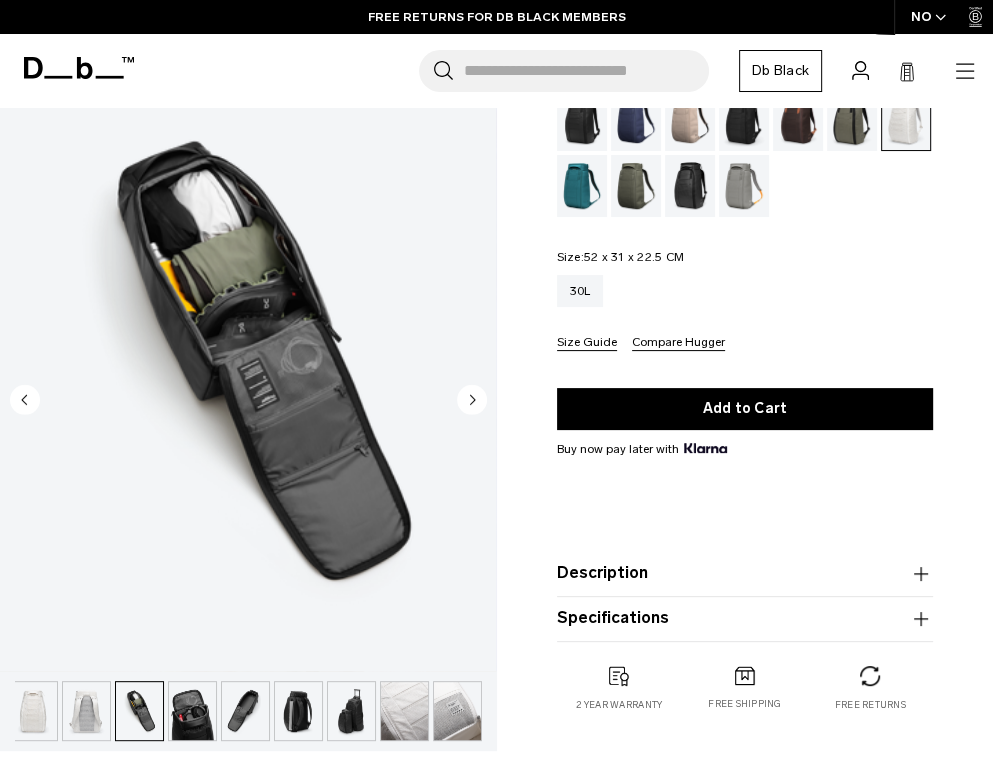 click at bounding box center [472, 400] 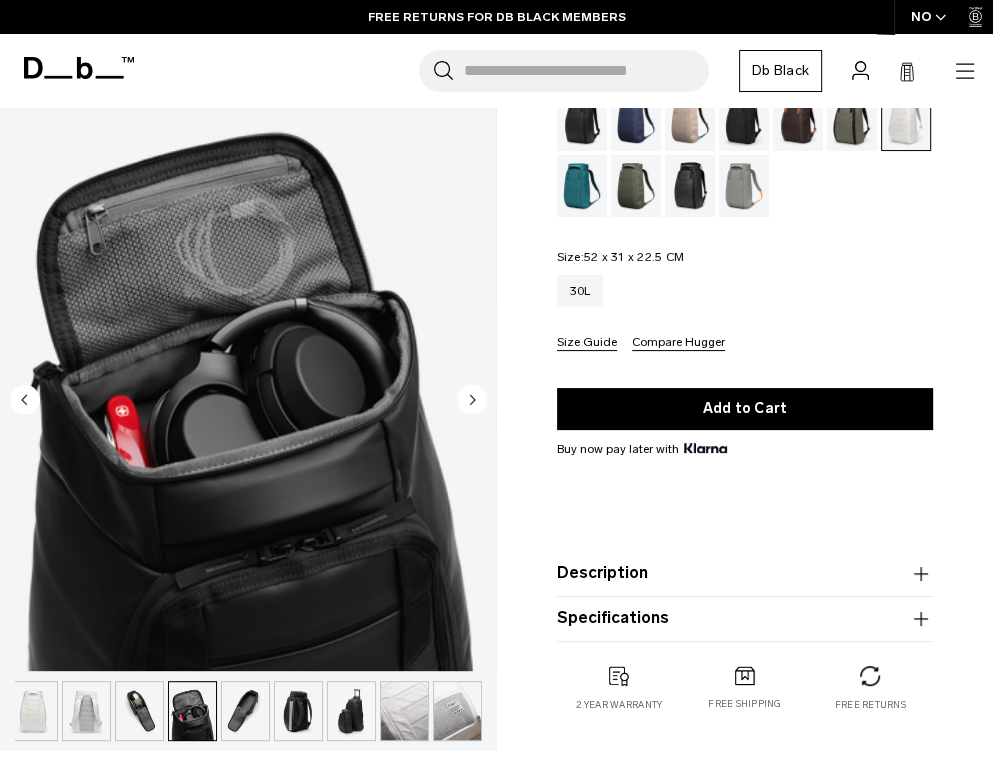 click at bounding box center (472, 400) 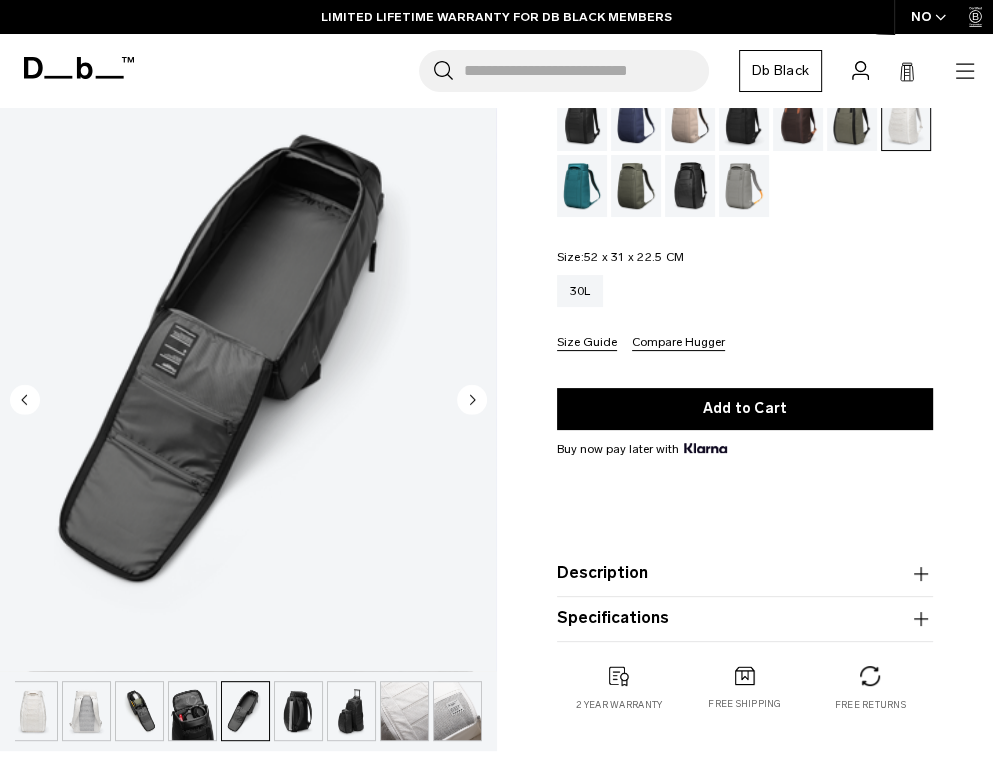 click at bounding box center [472, 400] 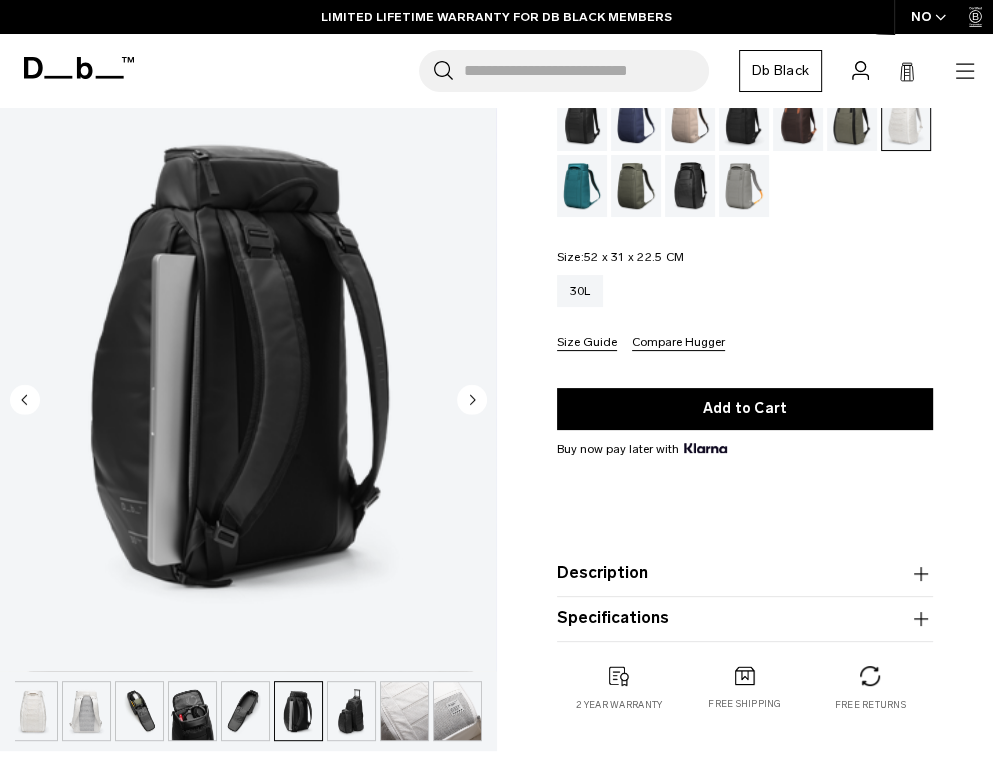 click at bounding box center (472, 400) 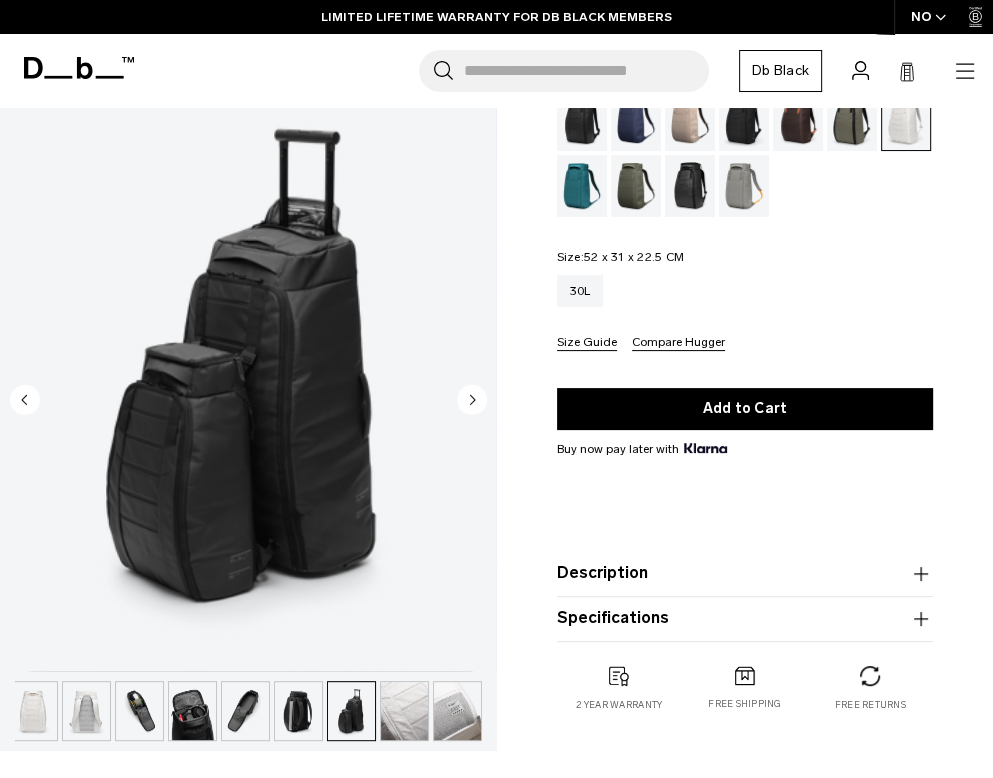 click at bounding box center (472, 400) 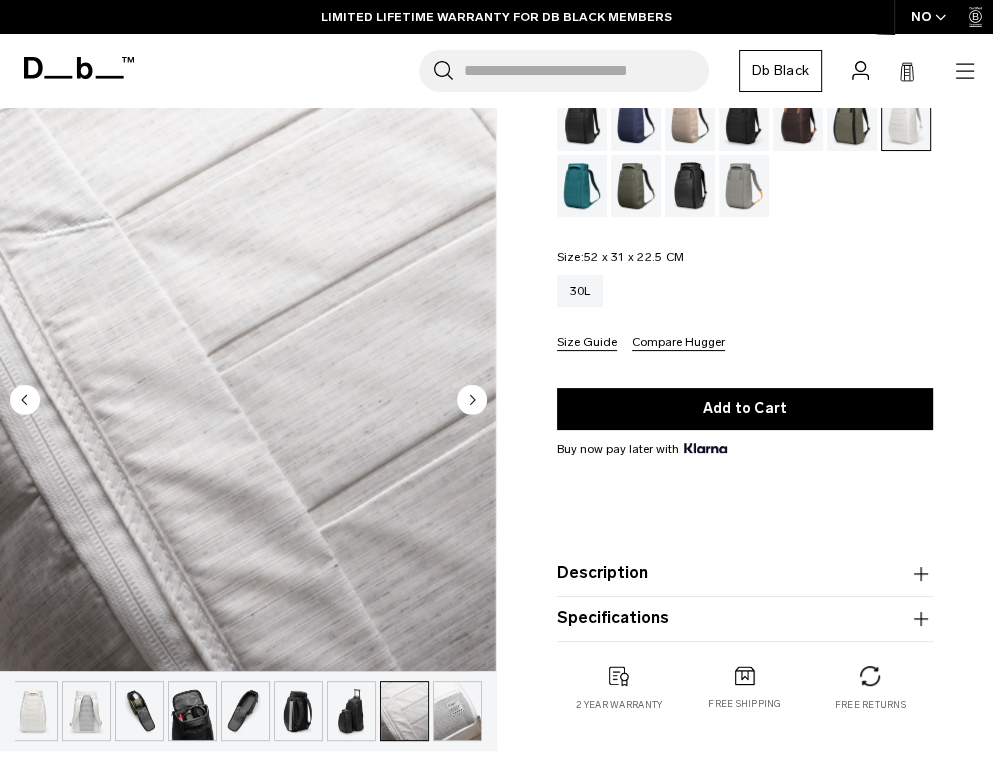click at bounding box center (472, 400) 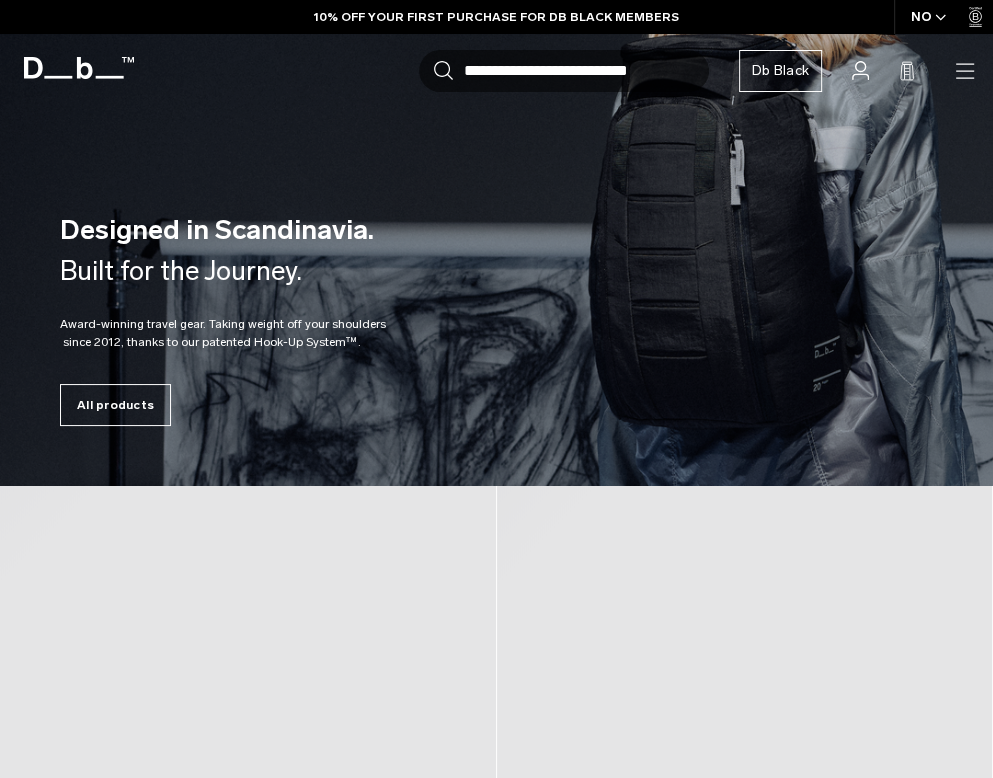 scroll, scrollTop: 64, scrollLeft: 0, axis: vertical 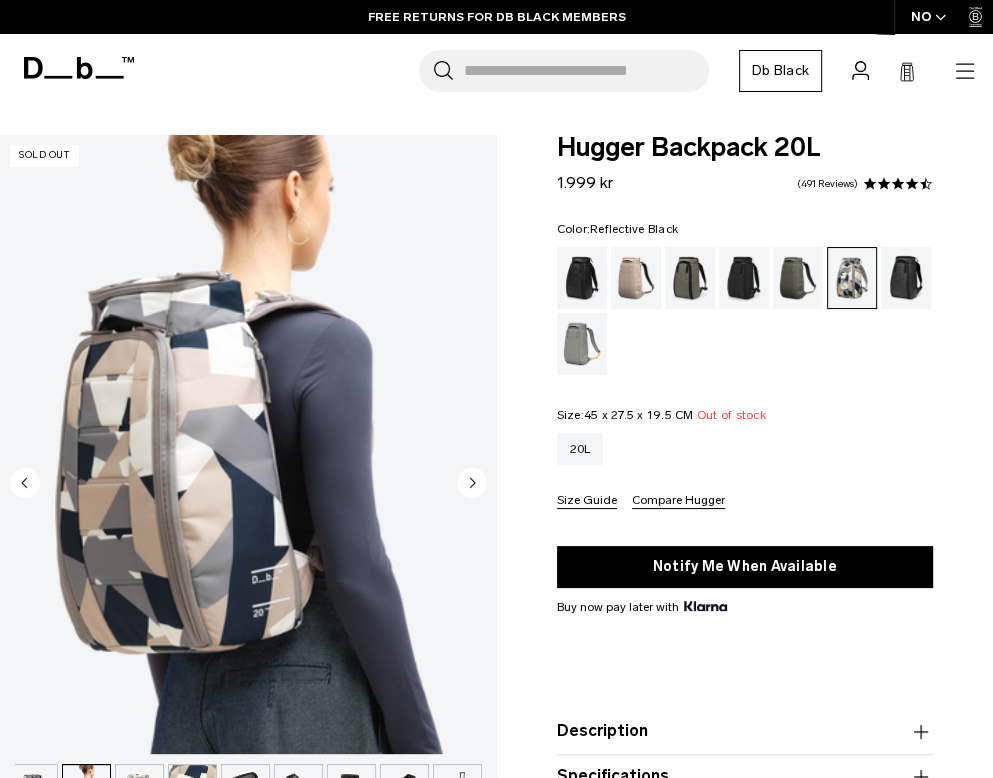 click at bounding box center [906, 278] 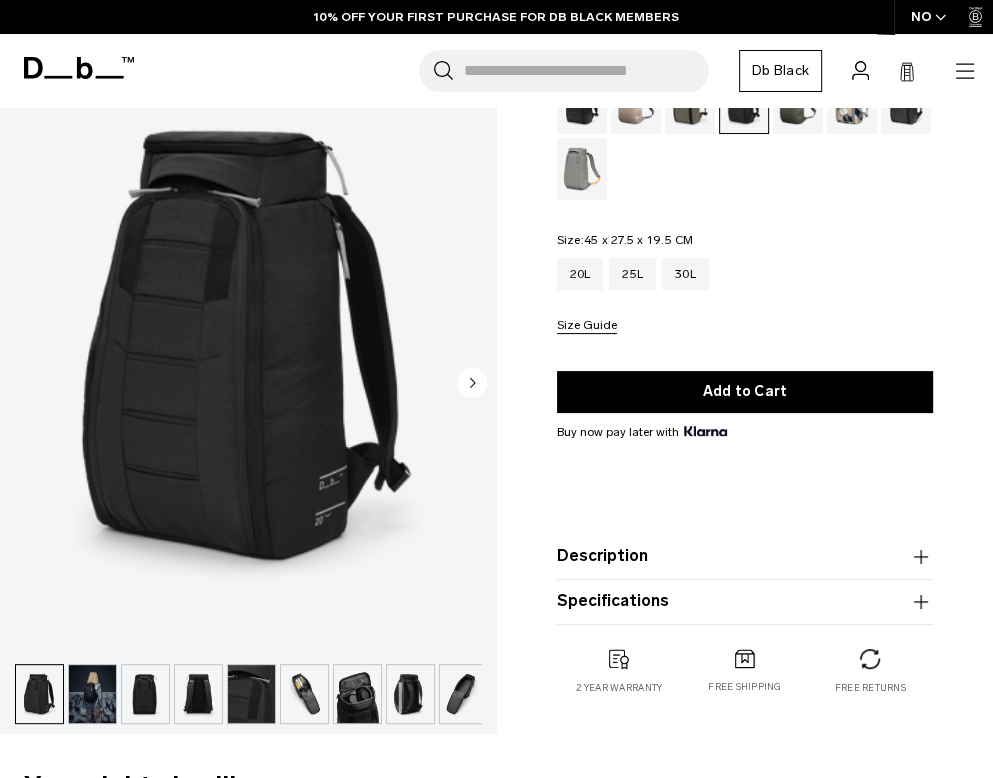 scroll, scrollTop: 175, scrollLeft: 0, axis: vertical 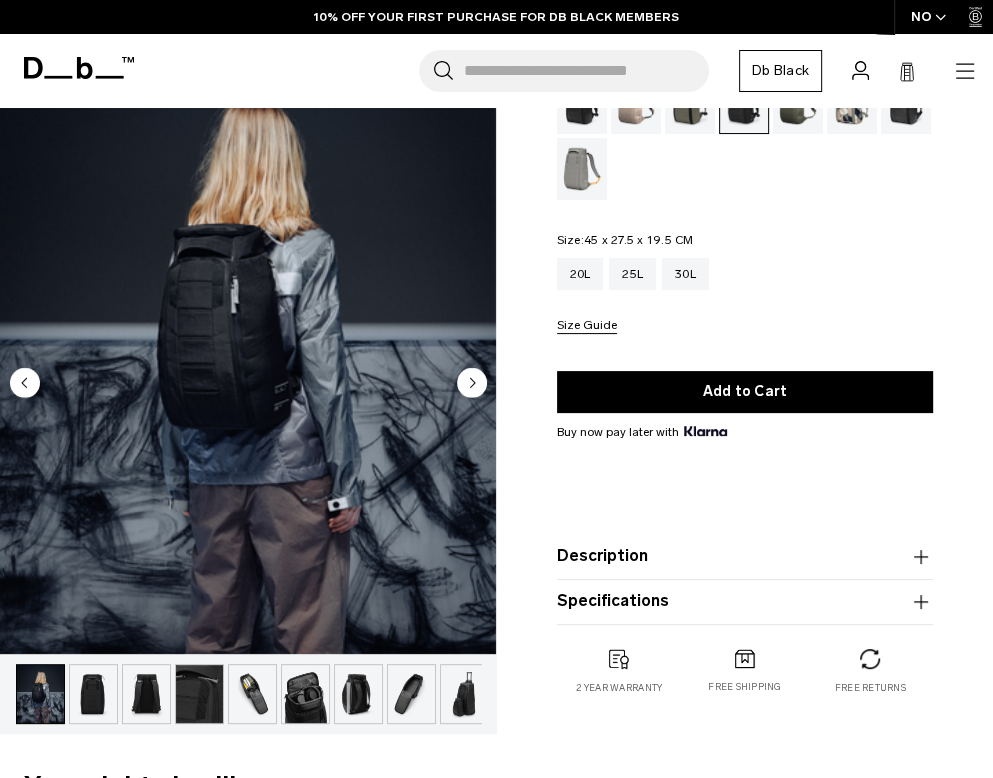 click at bounding box center (146, 694) 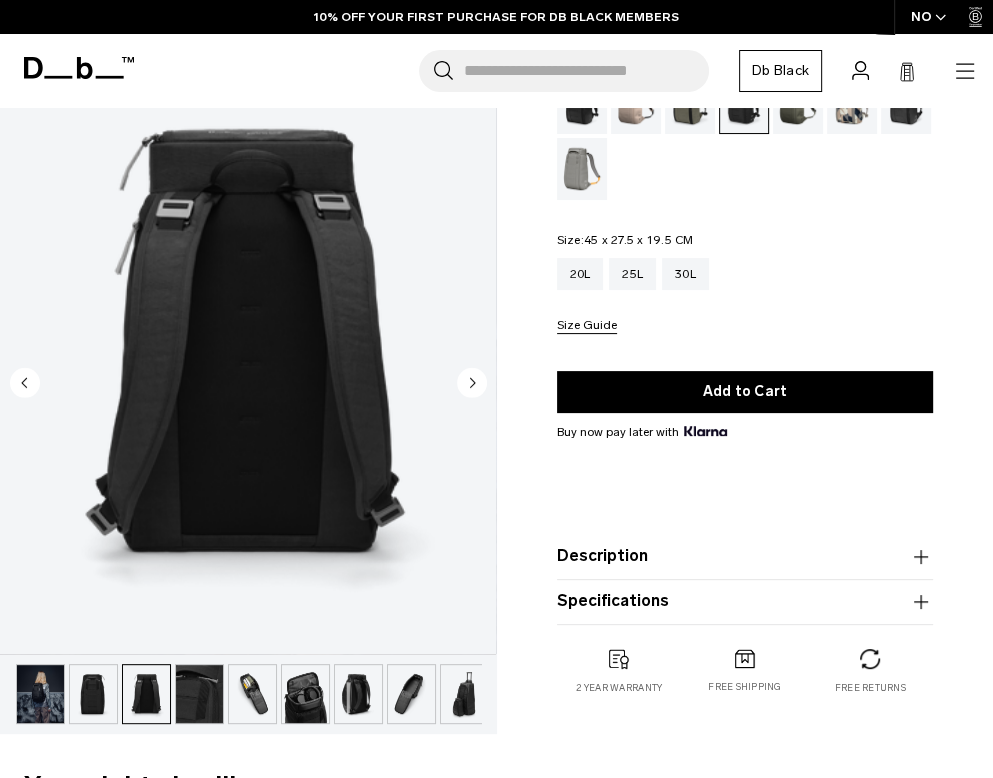 click at bounding box center (199, 694) 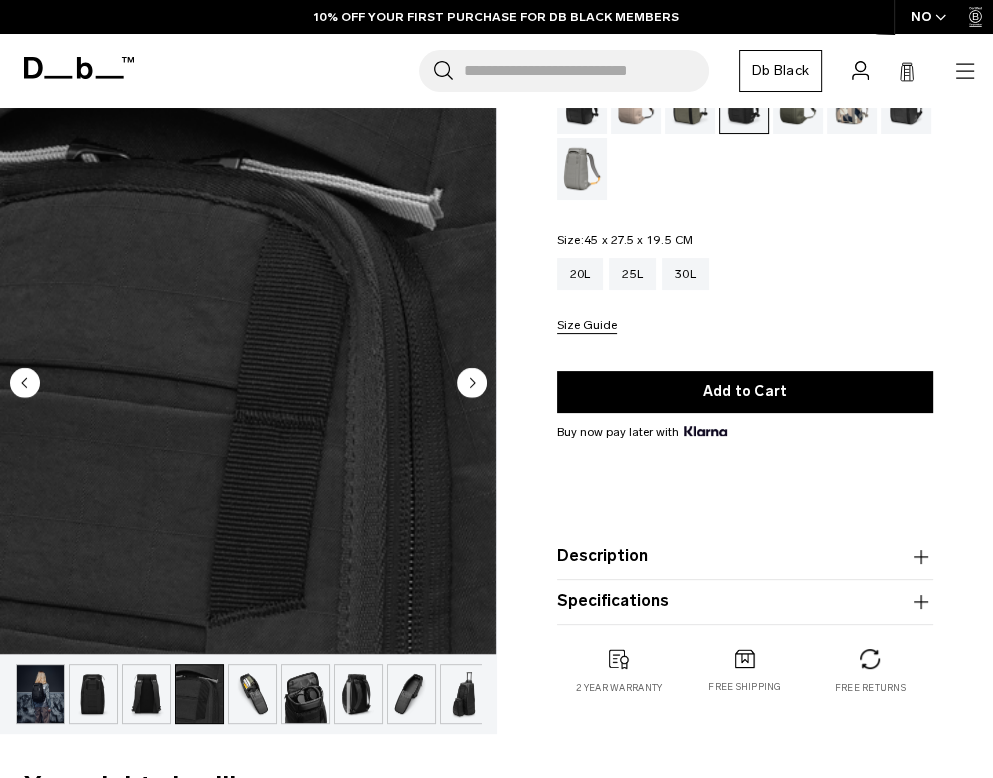 scroll, scrollTop: 0, scrollLeft: 60, axis: horizontal 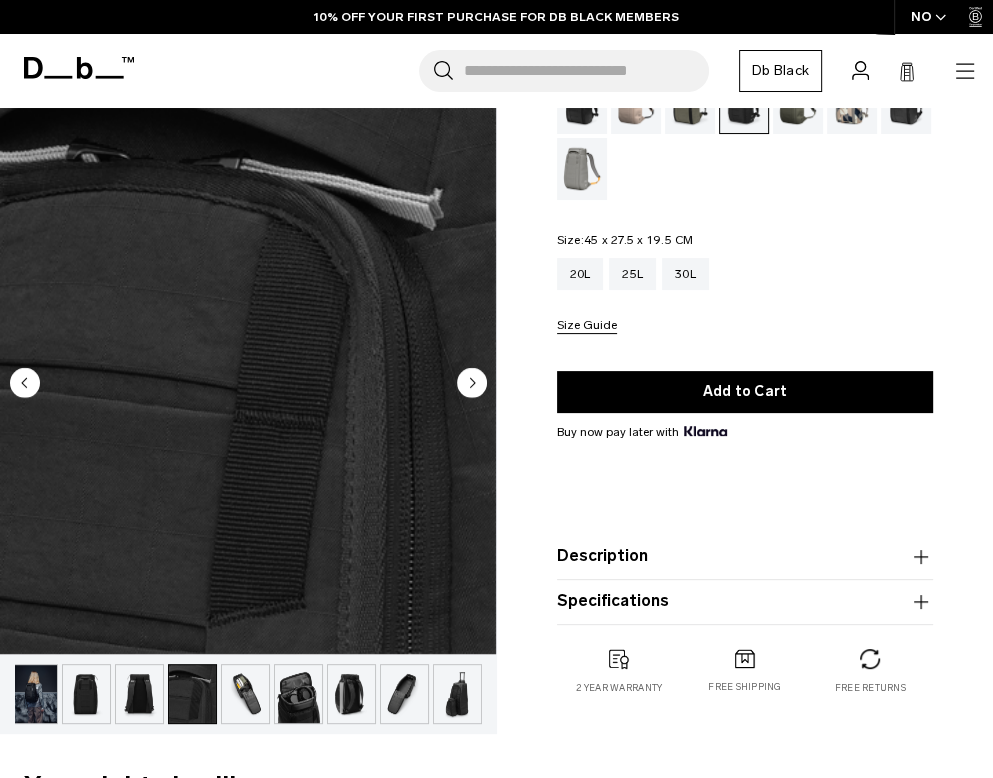click at bounding box center (245, 694) 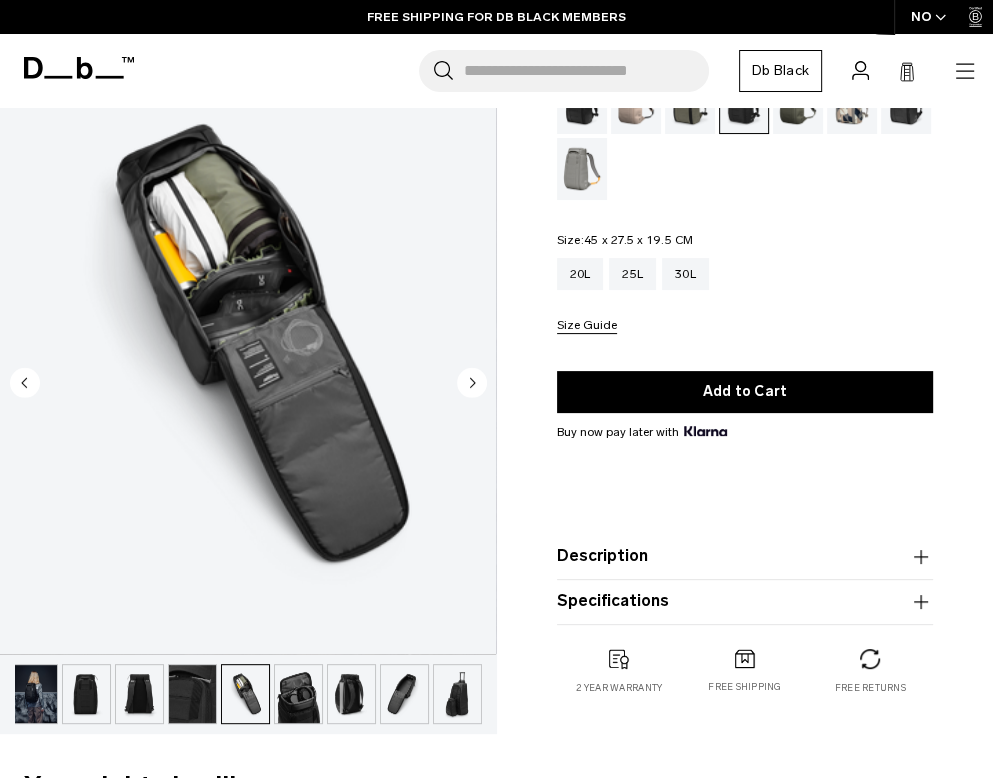 click at bounding box center [298, 694] 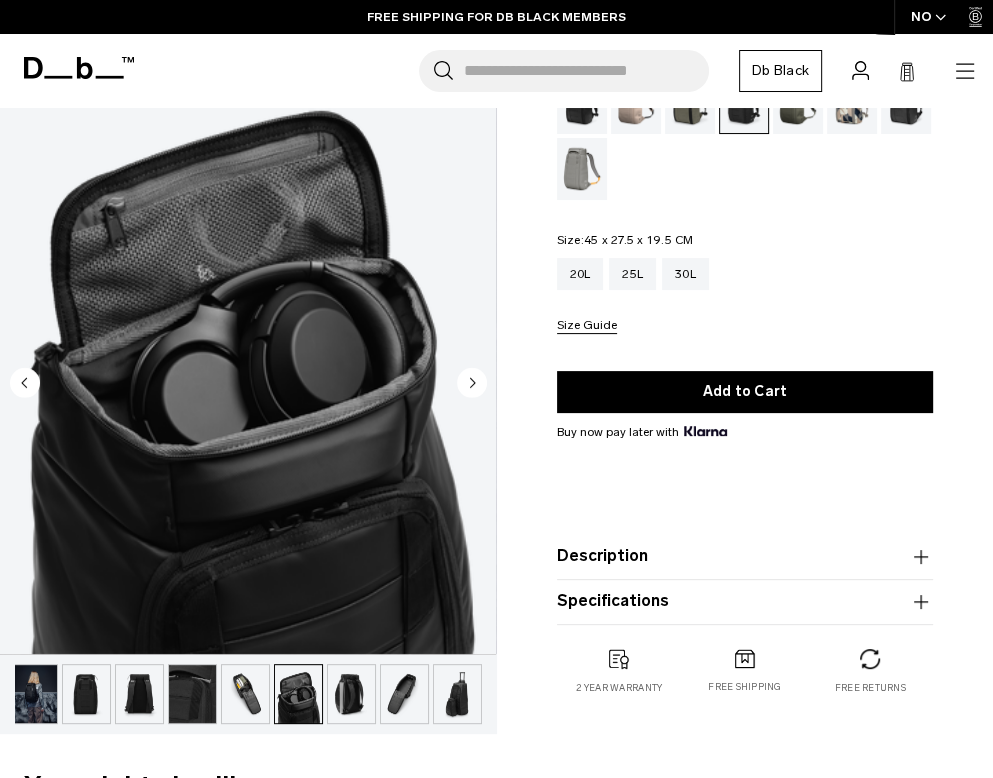 click at bounding box center (351, 694) 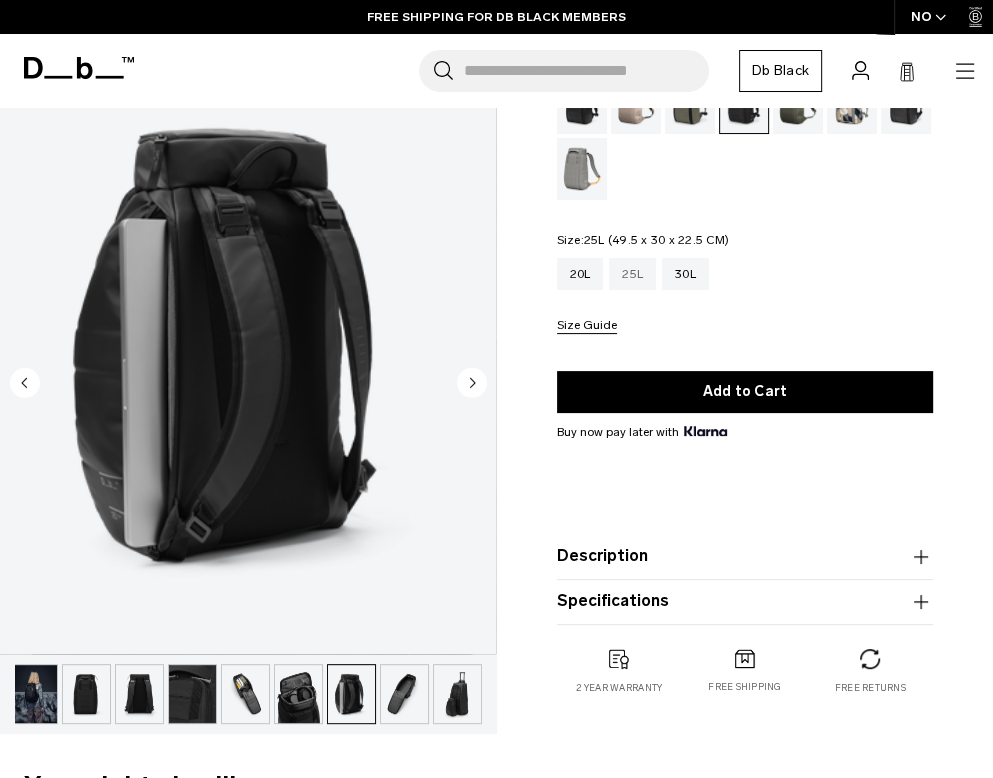 click on "25L" at bounding box center [632, 274] 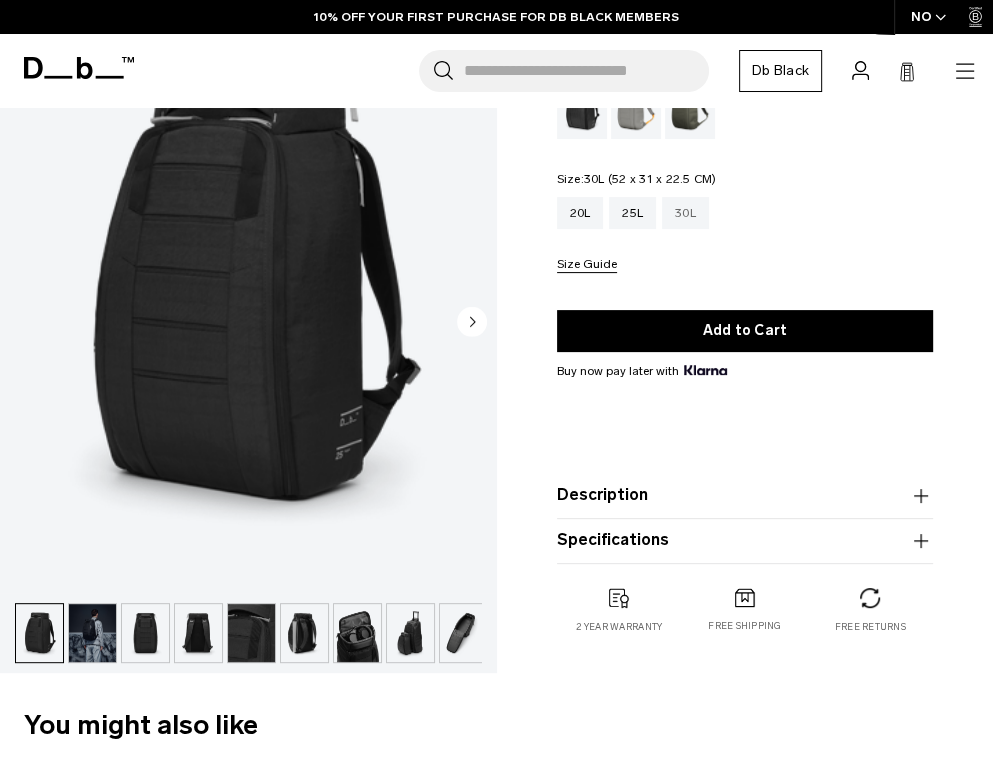 scroll, scrollTop: 0, scrollLeft: 0, axis: both 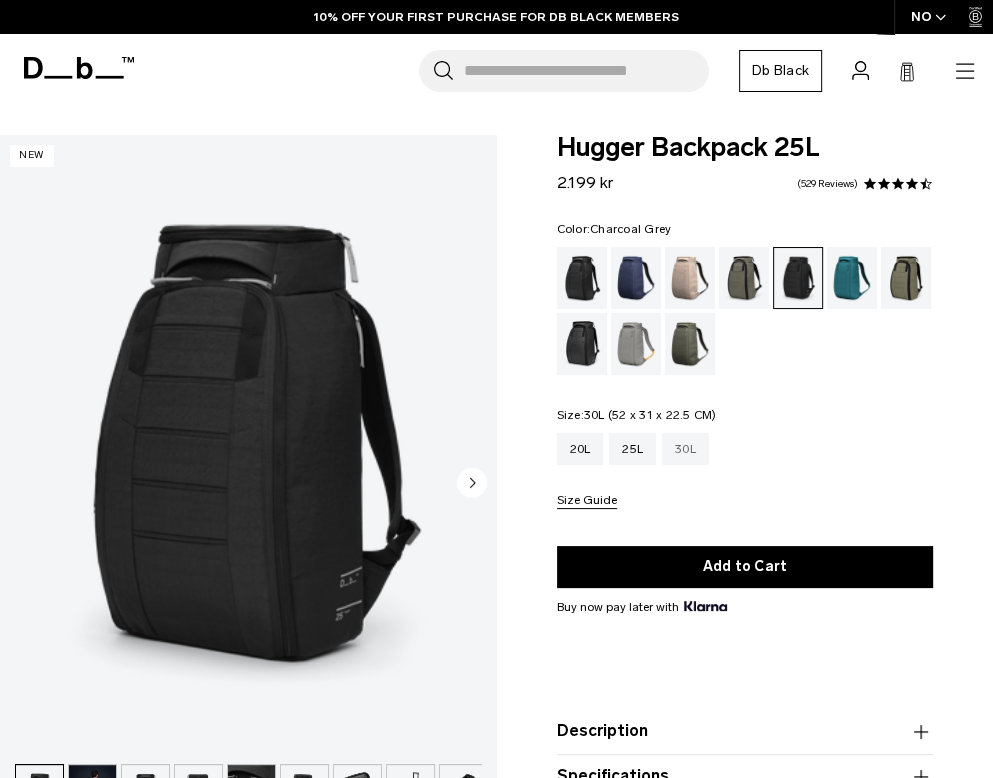 click on "30L" at bounding box center (685, 449) 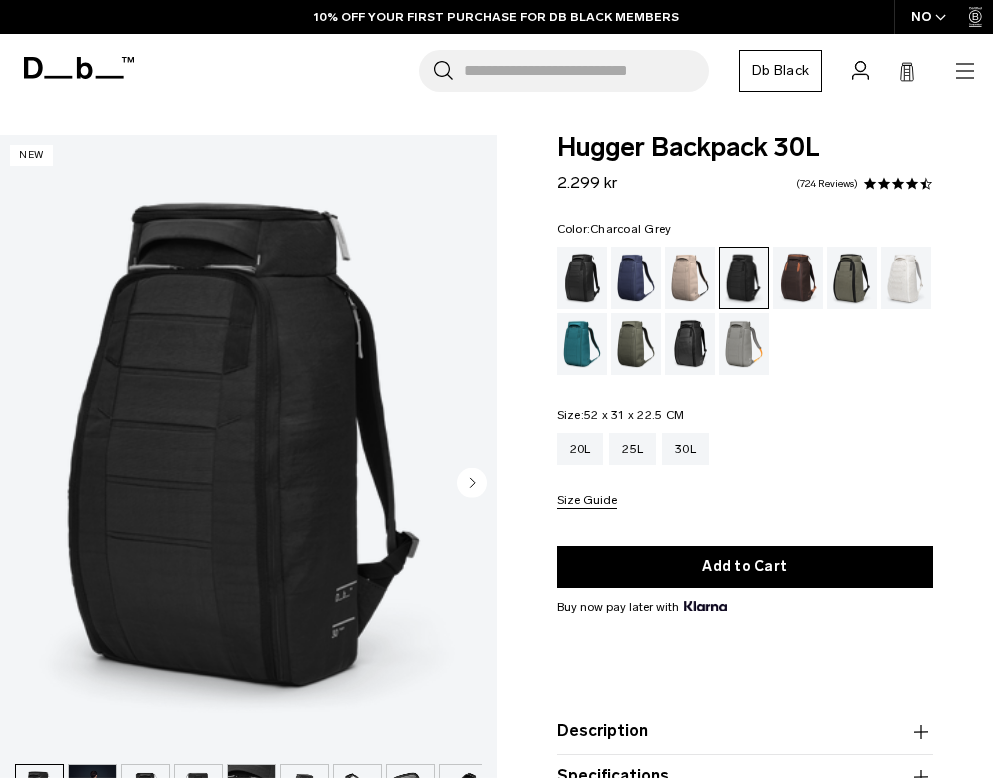scroll, scrollTop: 0, scrollLeft: 0, axis: both 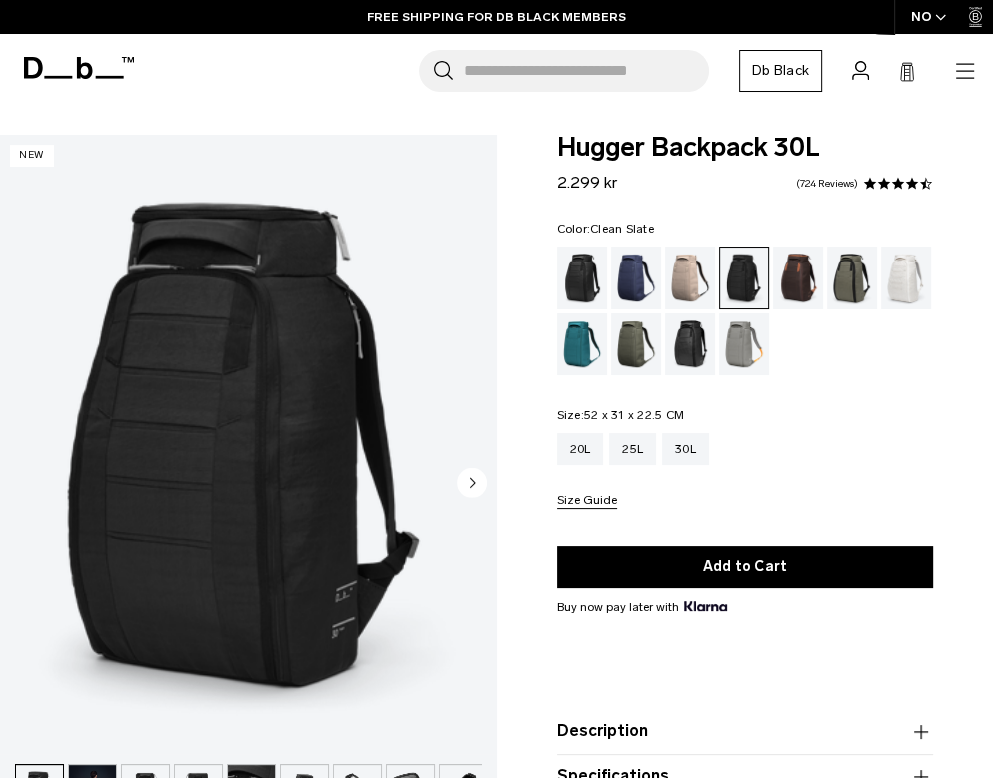 click at bounding box center [906, 278] 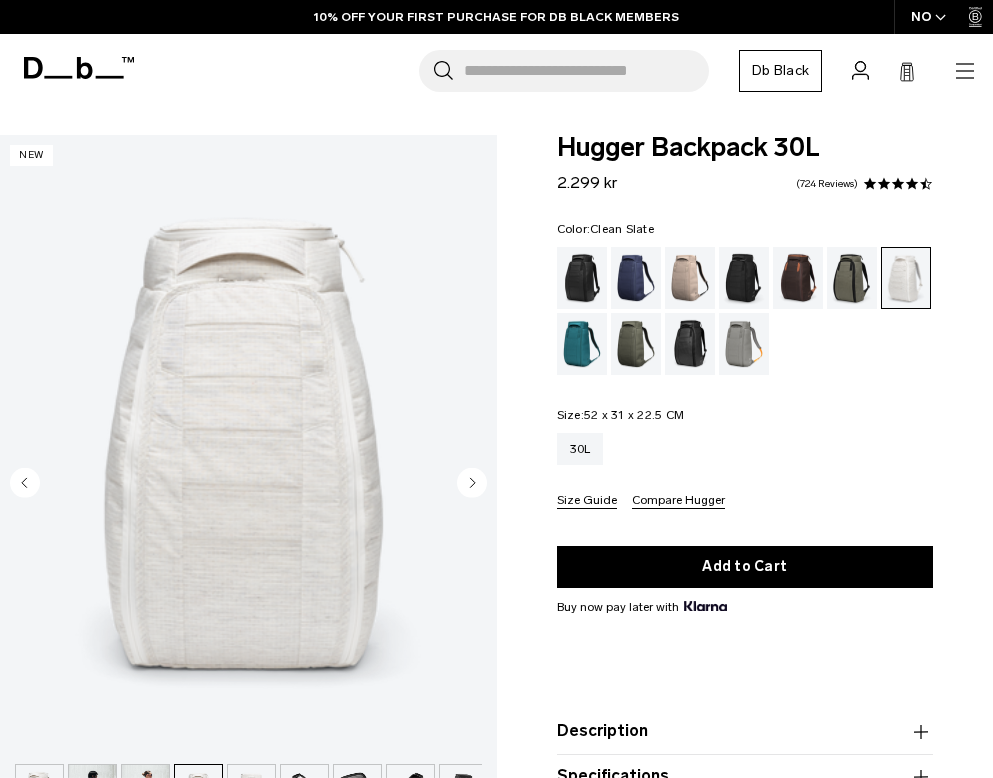 scroll, scrollTop: 220, scrollLeft: 0, axis: vertical 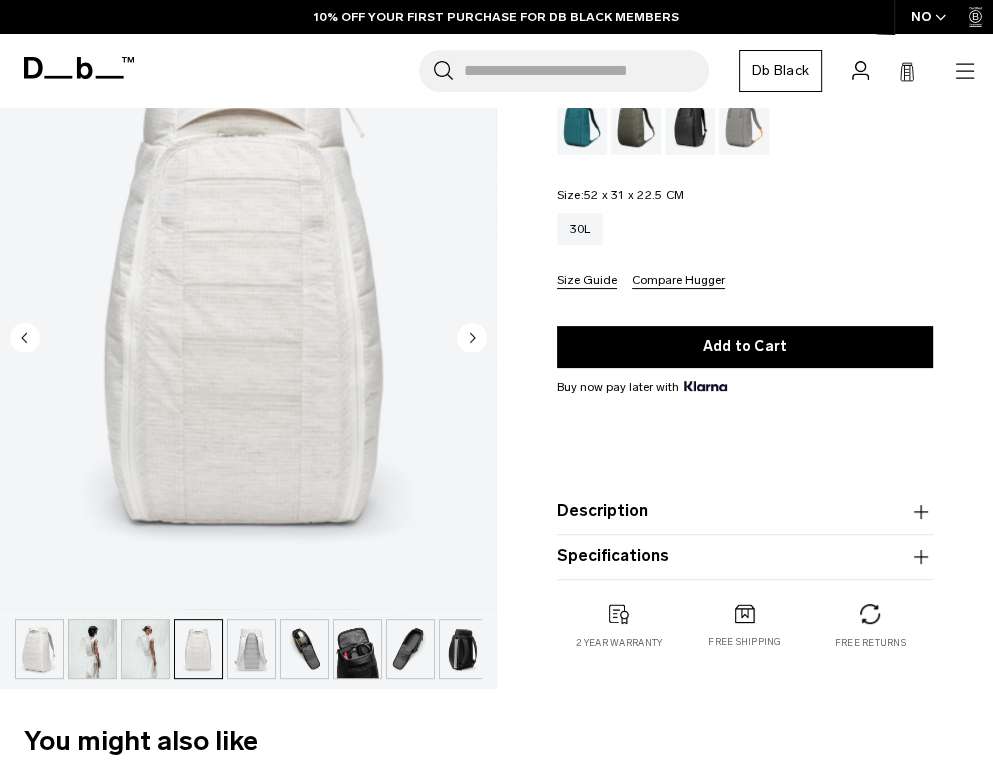 click at bounding box center (92, 649) 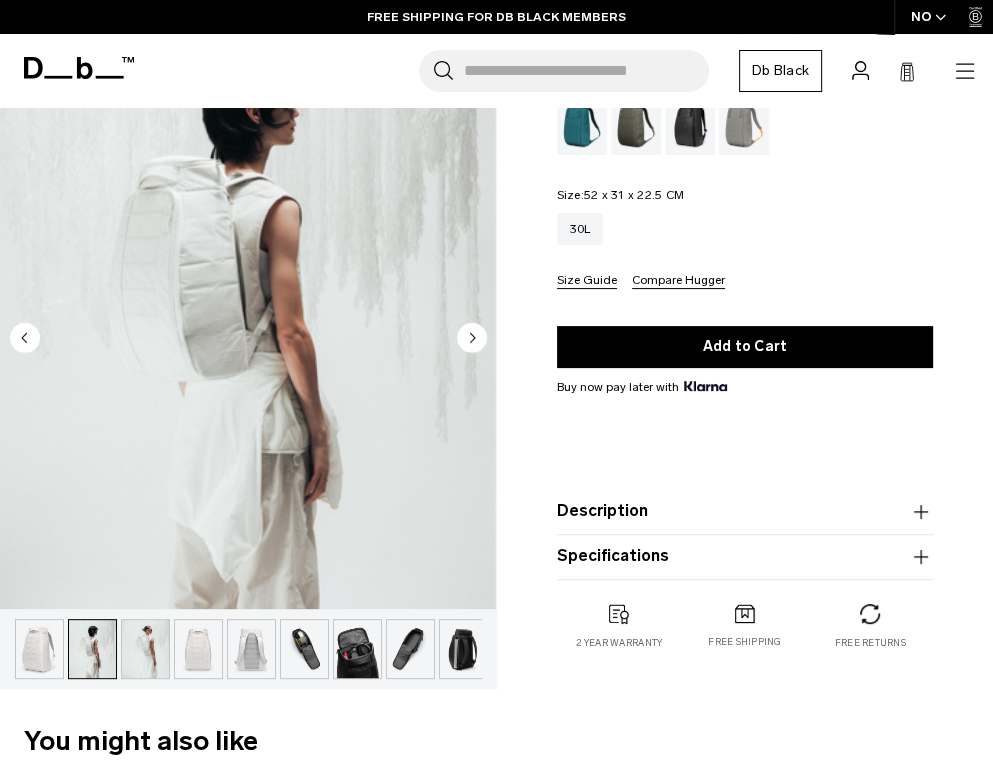 scroll, scrollTop: 106, scrollLeft: 0, axis: vertical 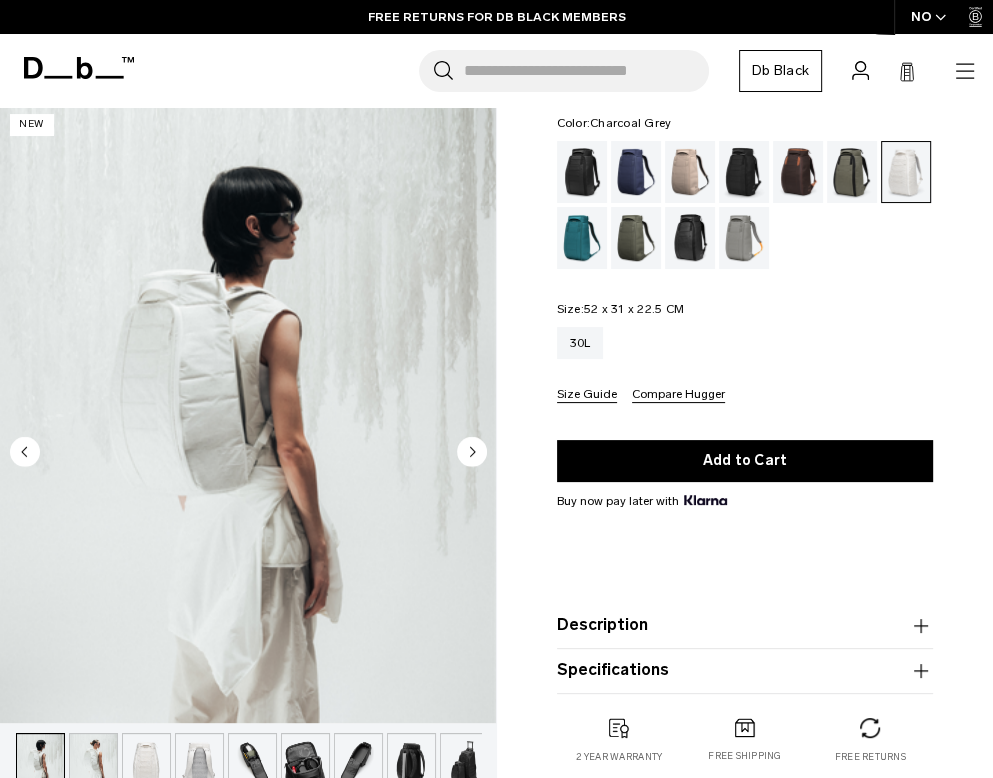 click at bounding box center (744, 172) 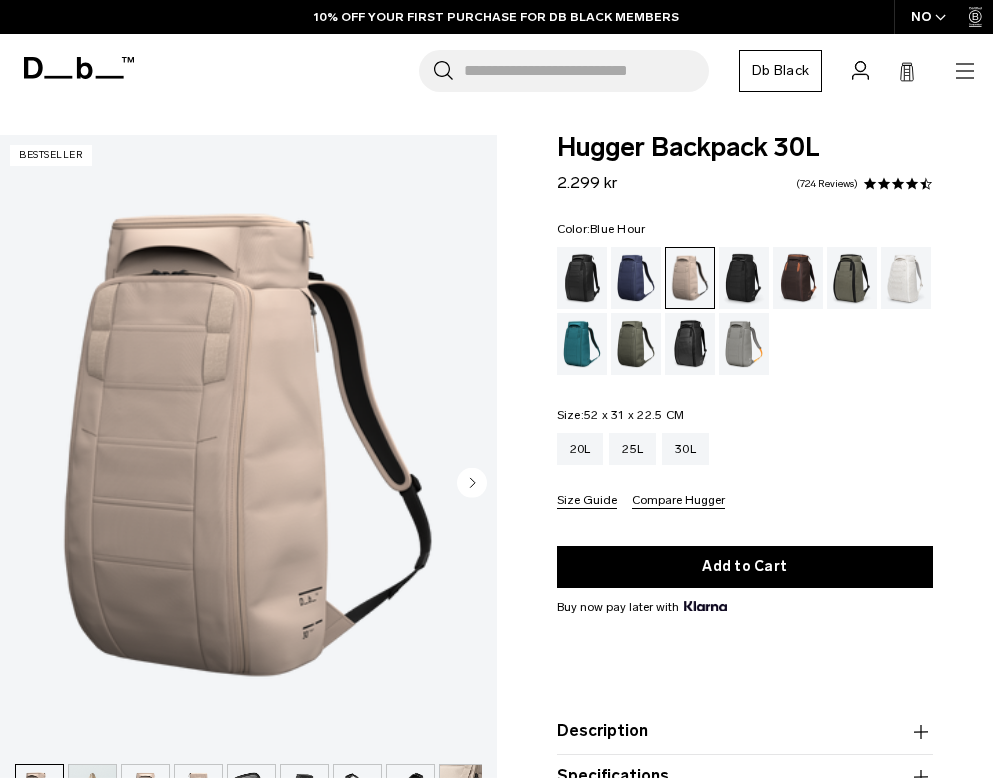 scroll, scrollTop: 0, scrollLeft: 0, axis: both 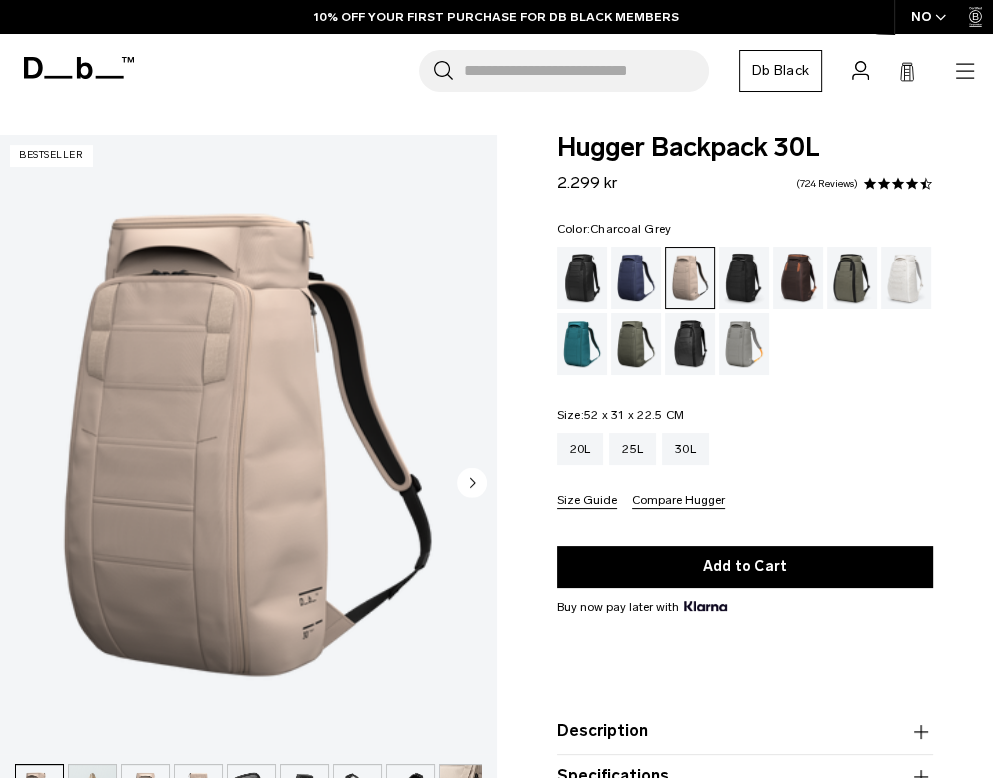 click at bounding box center [744, 278] 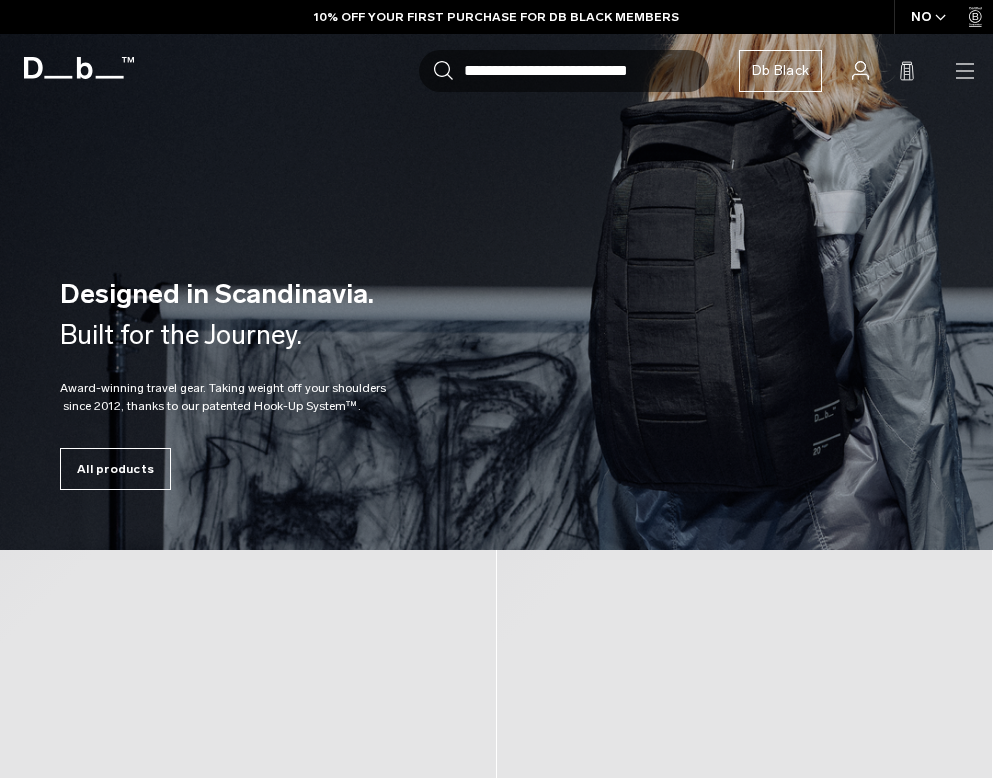 click on "All products" at bounding box center (115, 469) 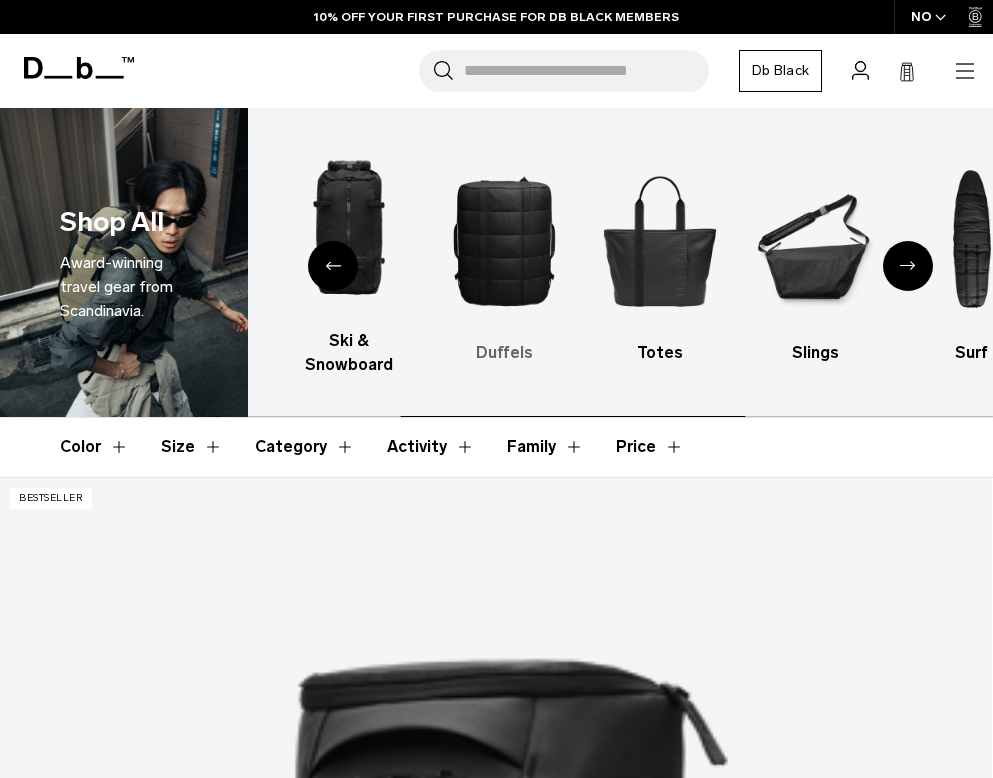 scroll, scrollTop: 0, scrollLeft: 0, axis: both 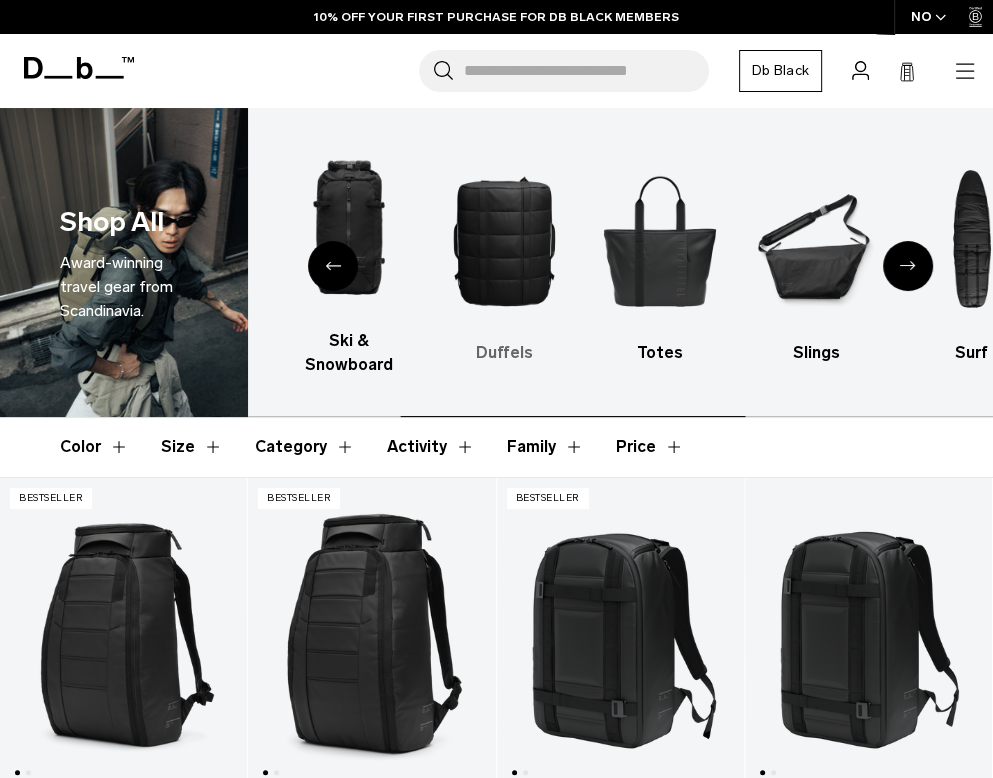 click at bounding box center [504, 240] 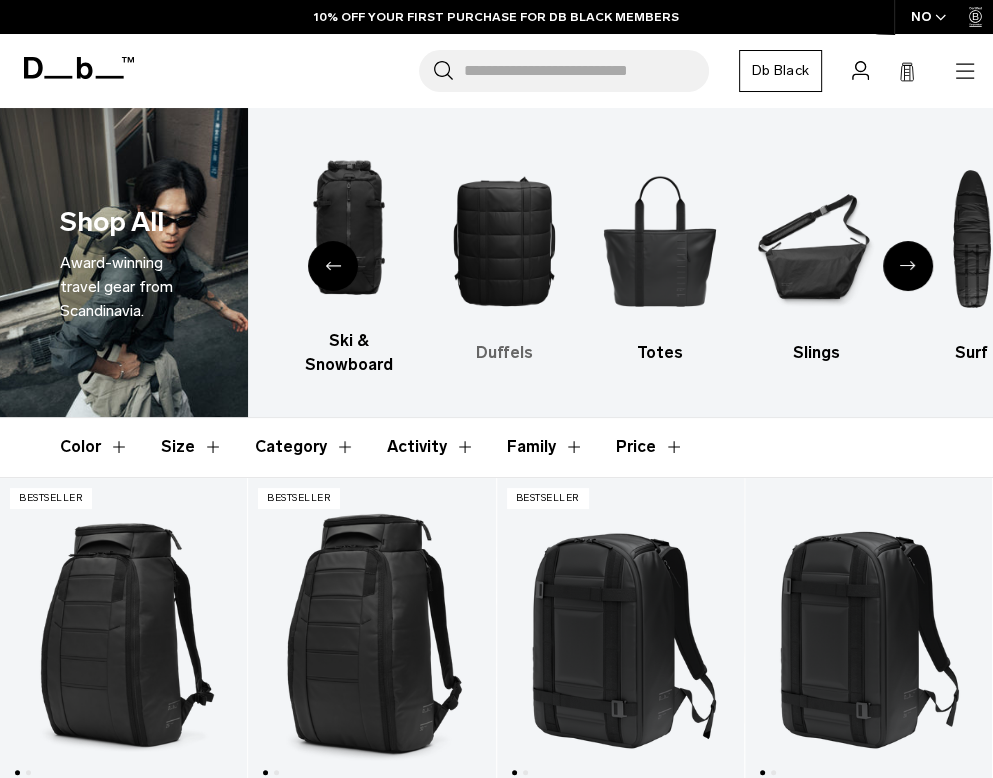 scroll, scrollTop: 0, scrollLeft: 0, axis: both 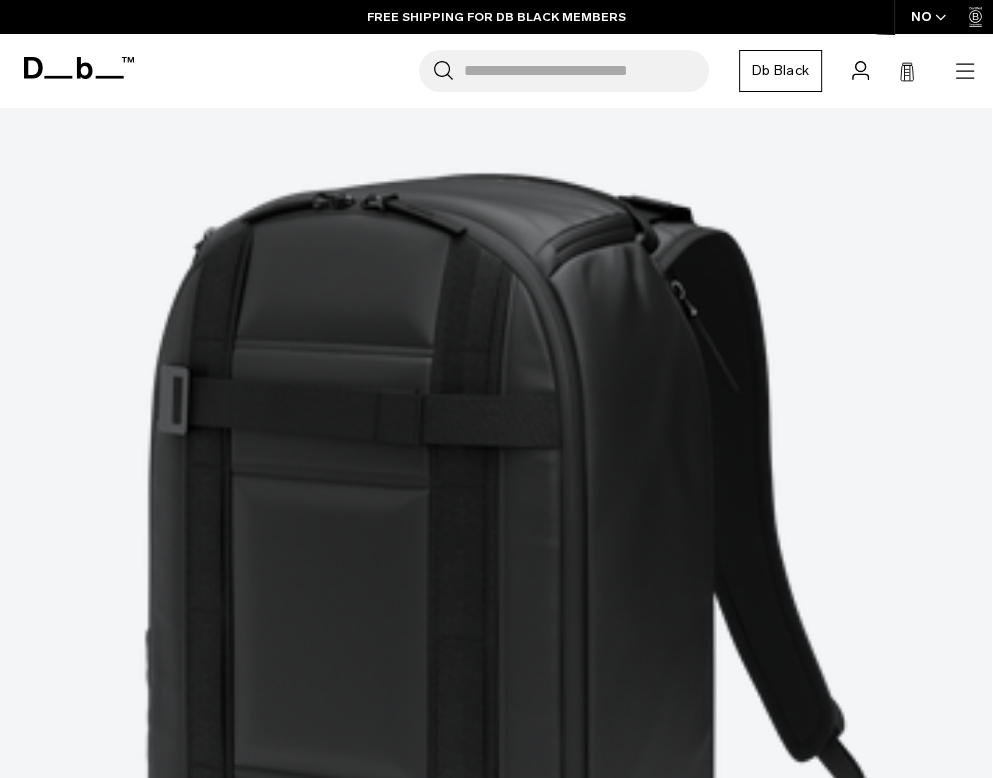 click at bounding box center [496, 38460] 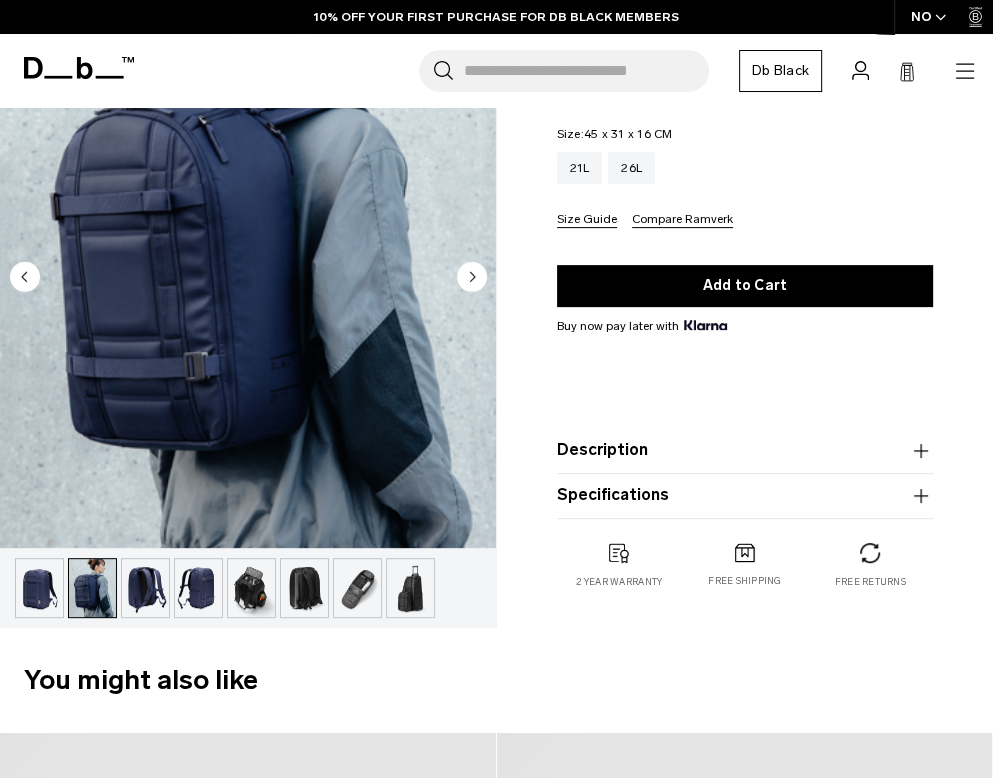 scroll, scrollTop: 210, scrollLeft: 0, axis: vertical 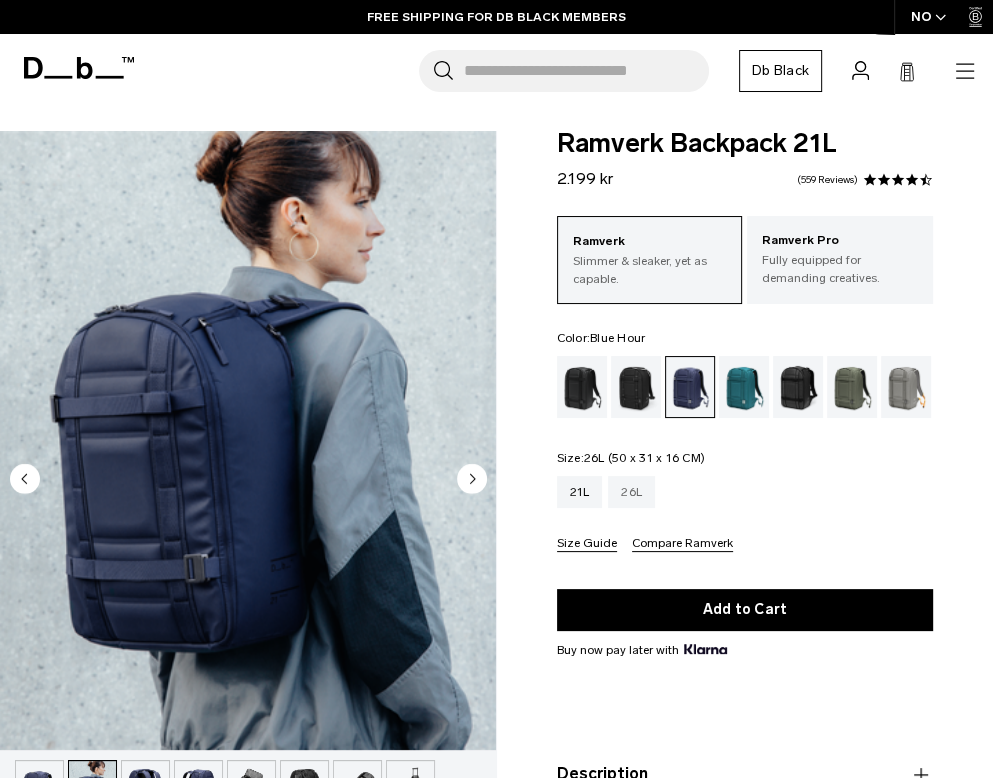 click on "26L" at bounding box center [631, 492] 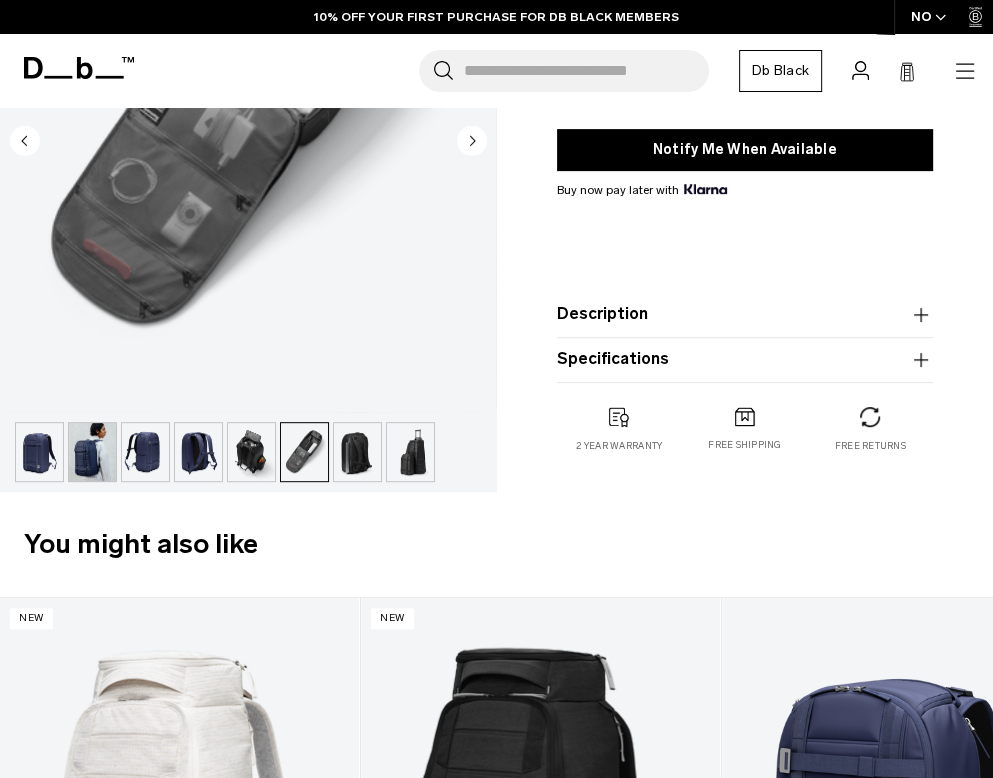 scroll, scrollTop: 226, scrollLeft: 0, axis: vertical 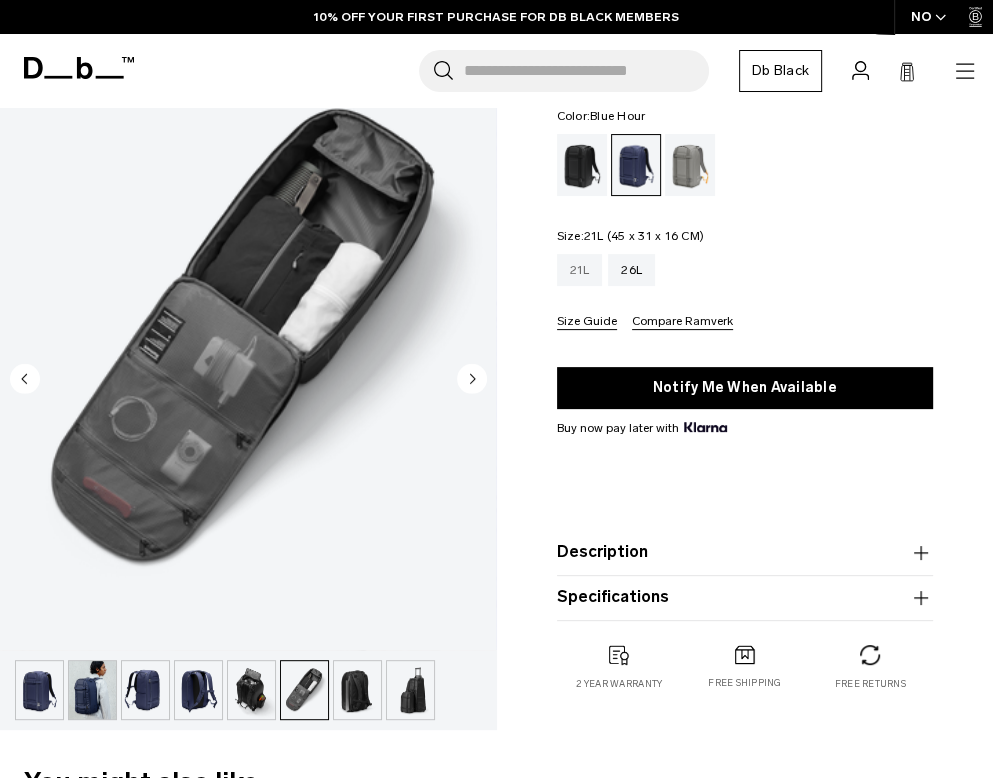 click on "21L" at bounding box center [580, 270] 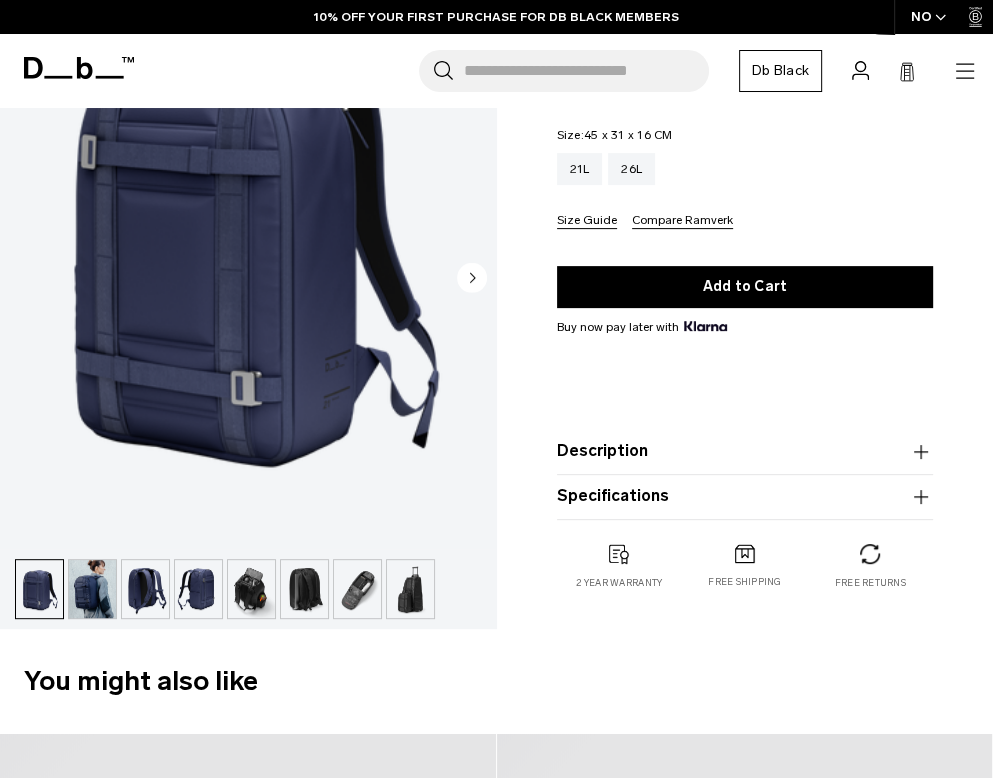 scroll, scrollTop: 327, scrollLeft: 0, axis: vertical 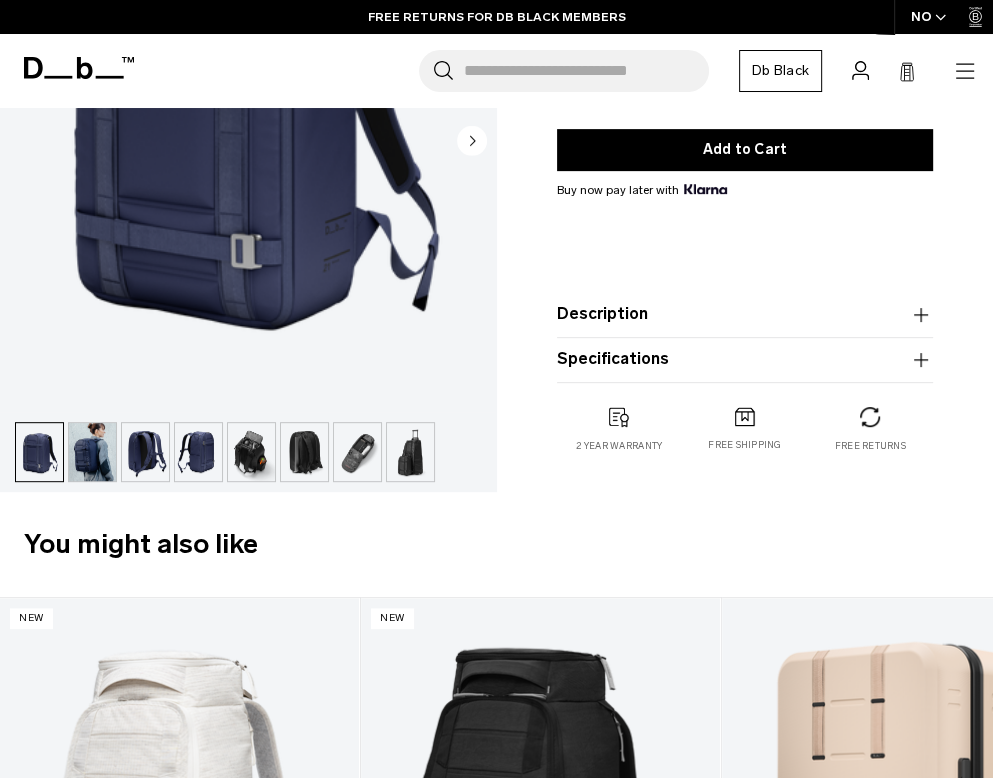 click at bounding box center [145, 452] 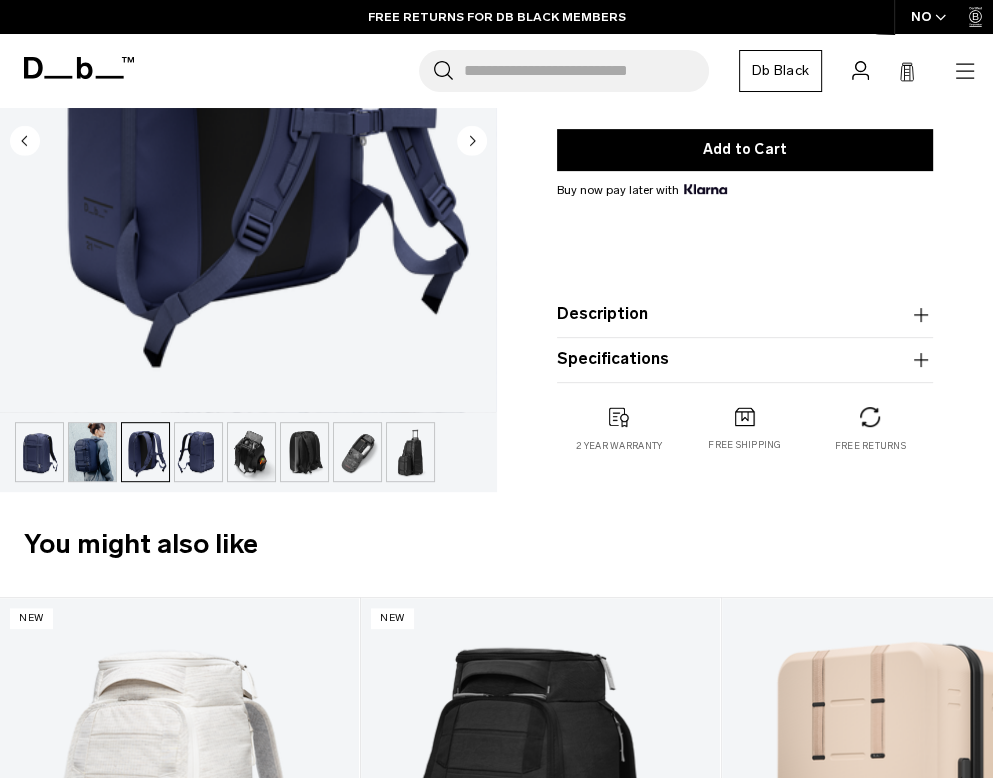 click at bounding box center [92, 452] 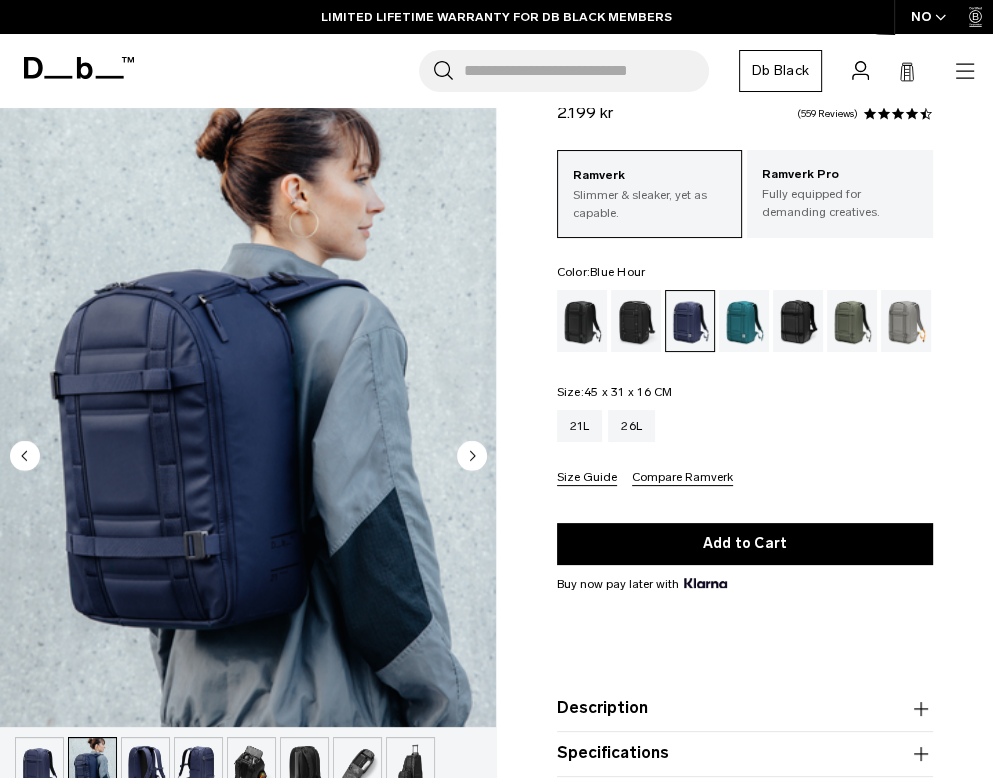 scroll, scrollTop: 68, scrollLeft: 0, axis: vertical 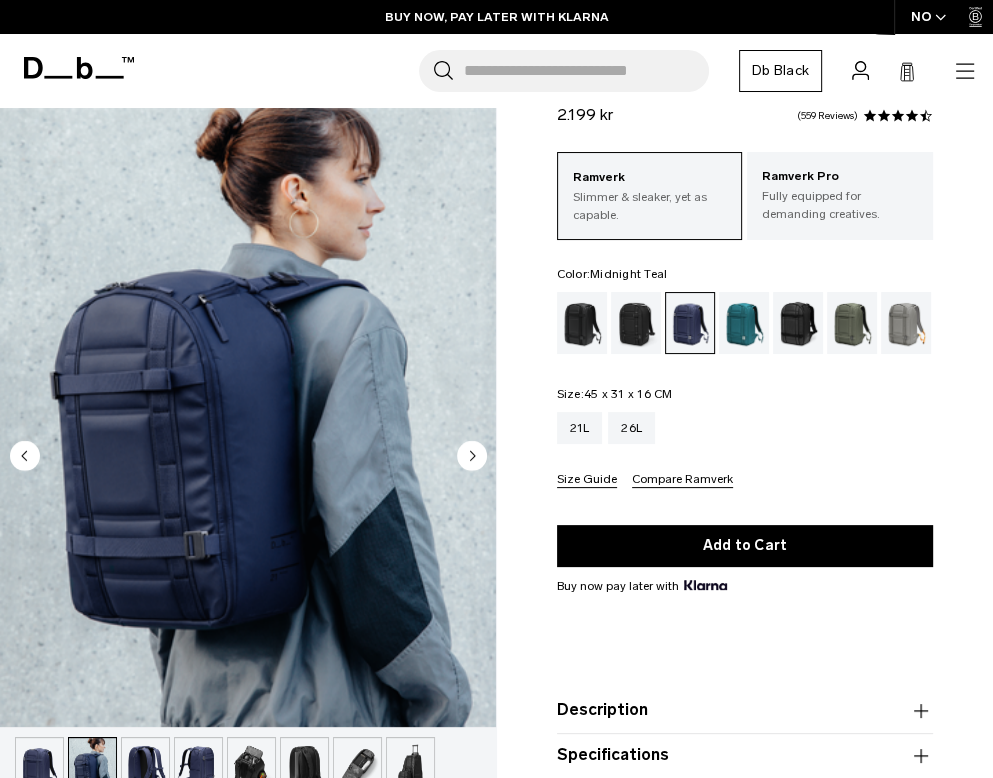 click at bounding box center [744, 323] 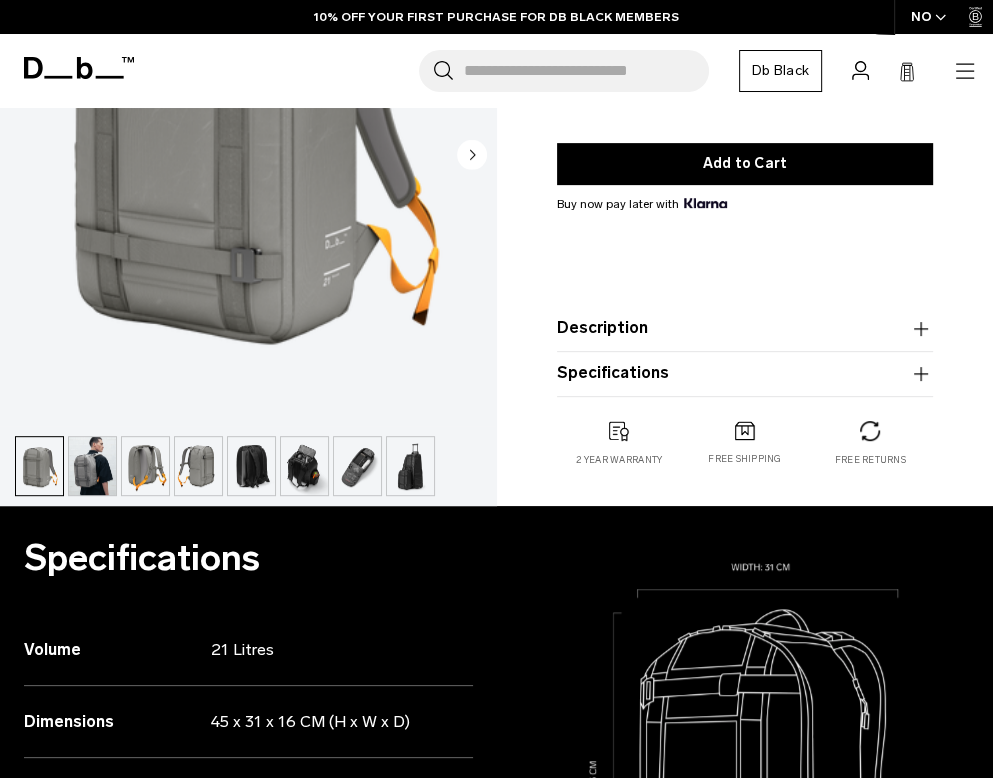 scroll, scrollTop: 0, scrollLeft: 0, axis: both 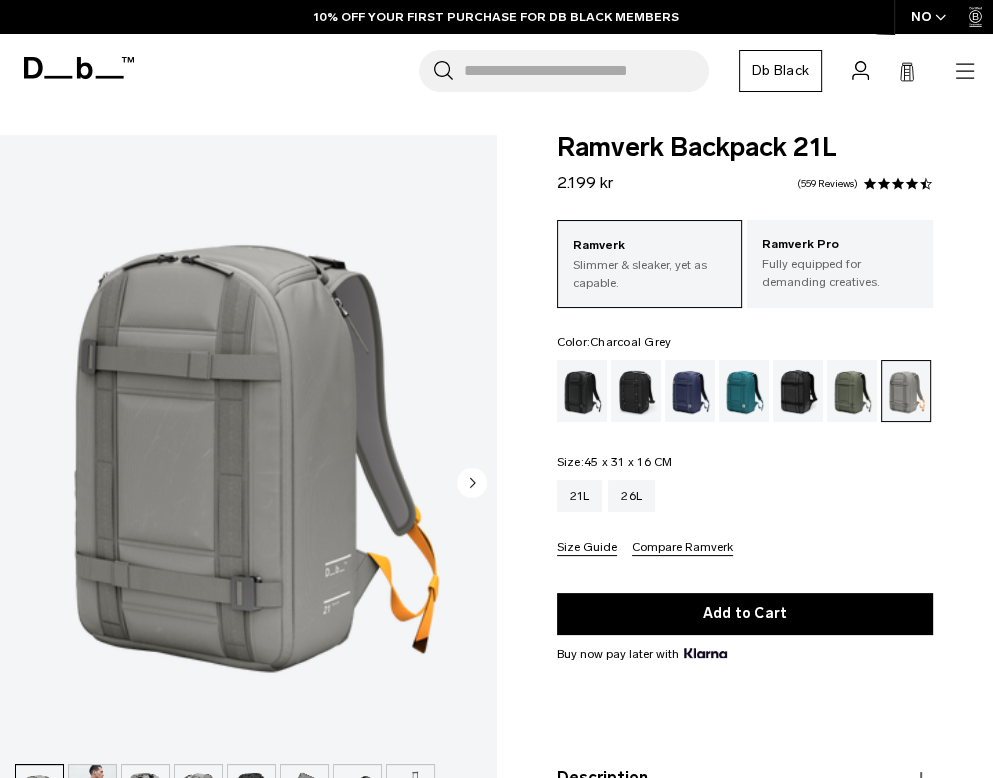 click at bounding box center (636, 391) 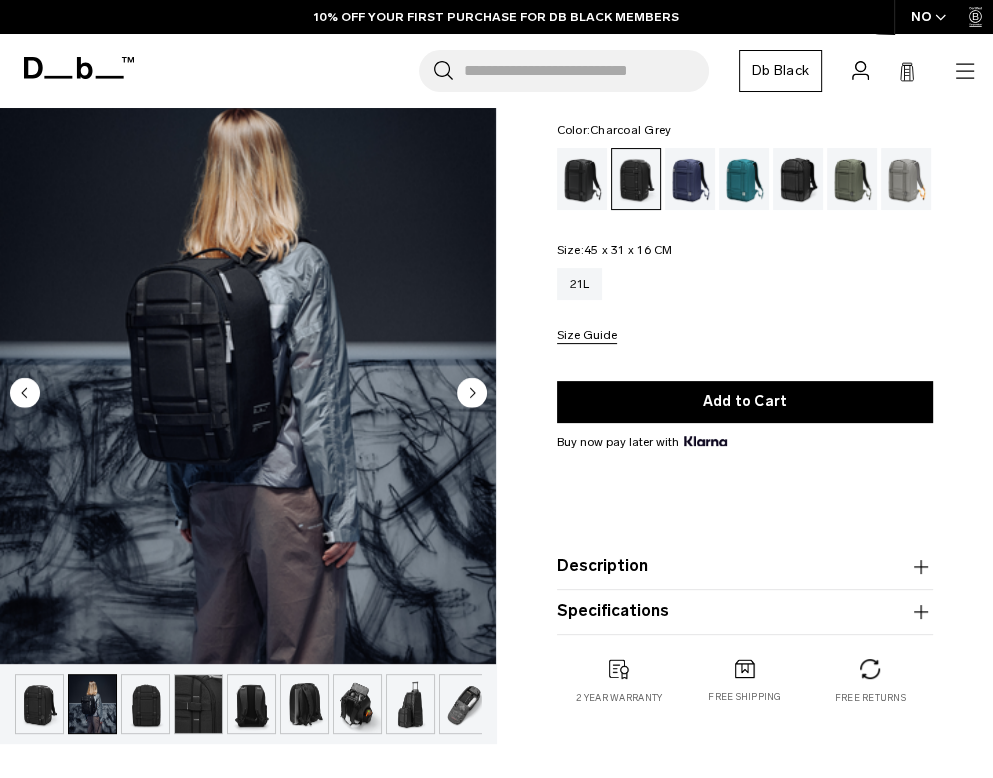 scroll, scrollTop: 0, scrollLeft: 0, axis: both 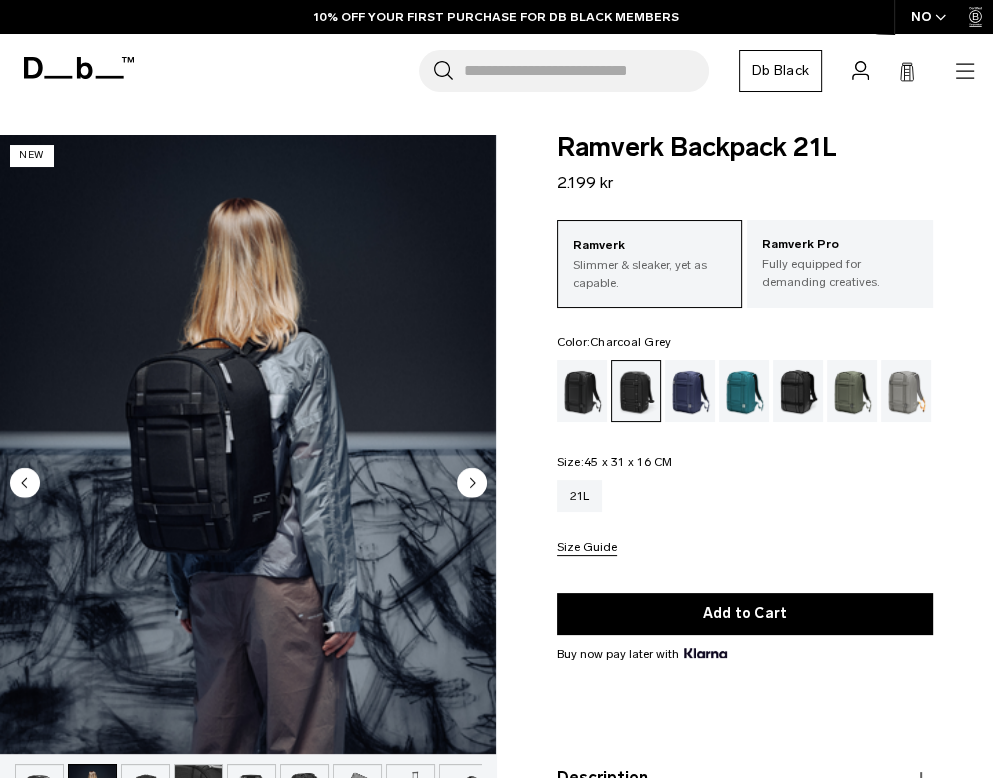 click at bounding box center (690, 391) 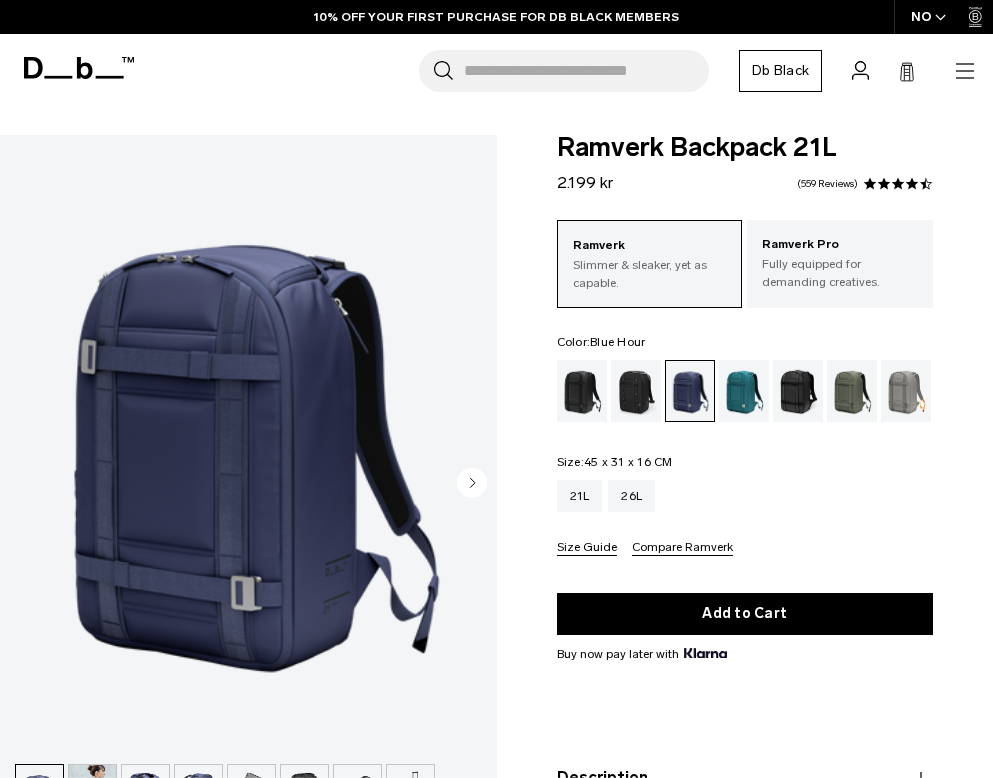 scroll, scrollTop: 0, scrollLeft: 0, axis: both 